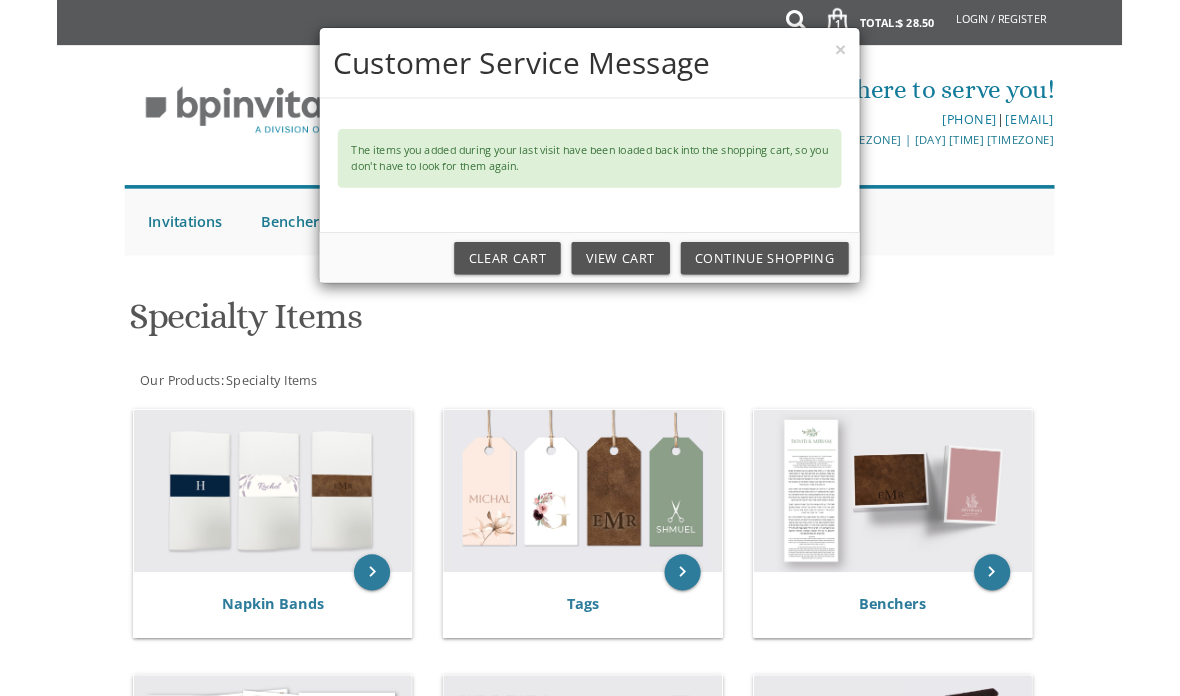 scroll, scrollTop: 124, scrollLeft: 0, axis: vertical 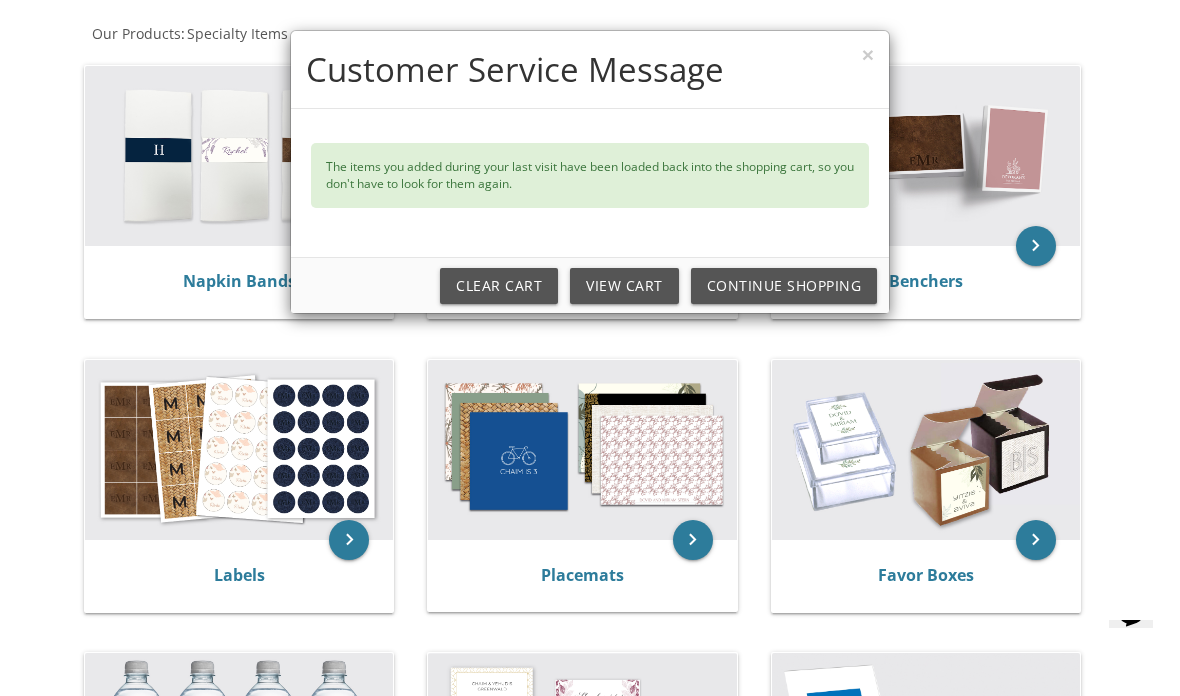 click on "×
Customer Service Message
The items you added during your last visit have been loaded back into the shopping cart, so you don't have to look for them again.
Clear Cart View Cart Continue Shopping" at bounding box center (590, 348) 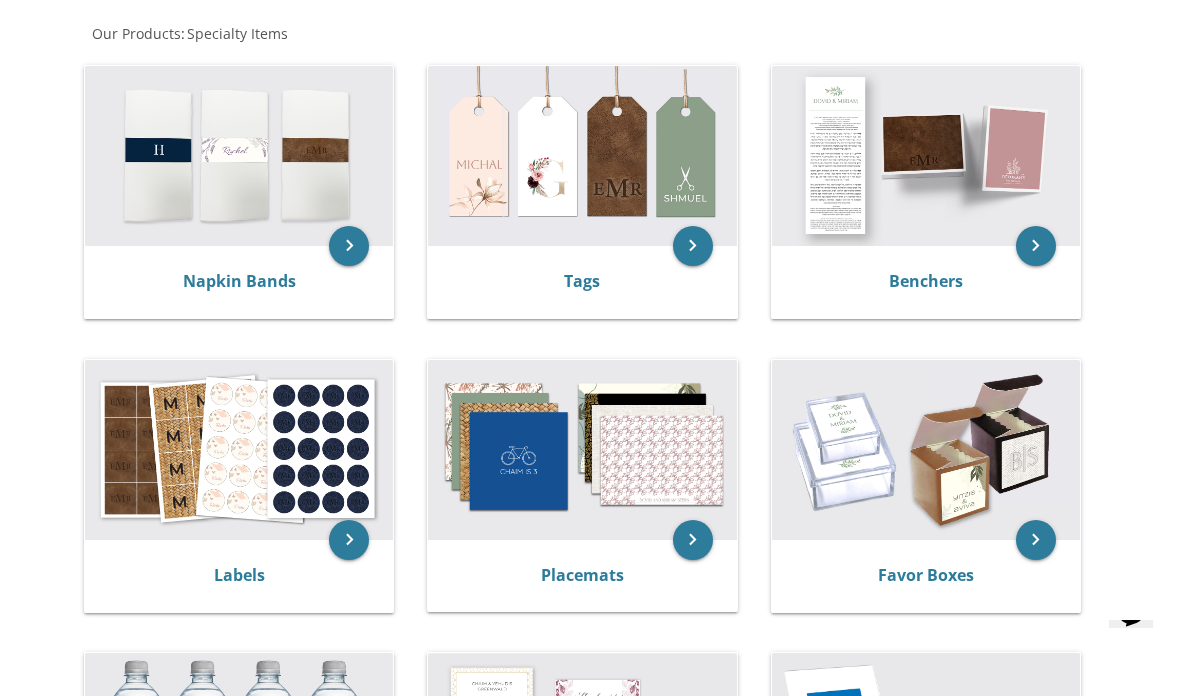 click on "keyboard_arrow_right" at bounding box center [349, 540] 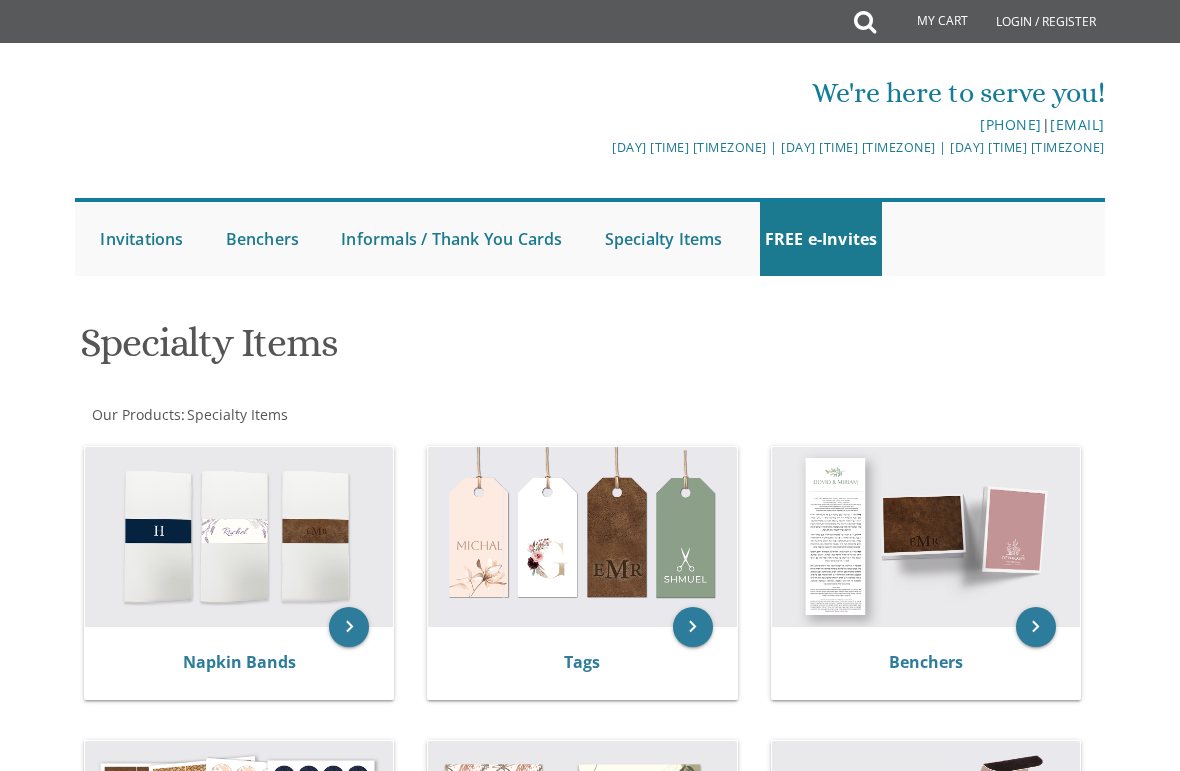 scroll, scrollTop: 0, scrollLeft: 0, axis: both 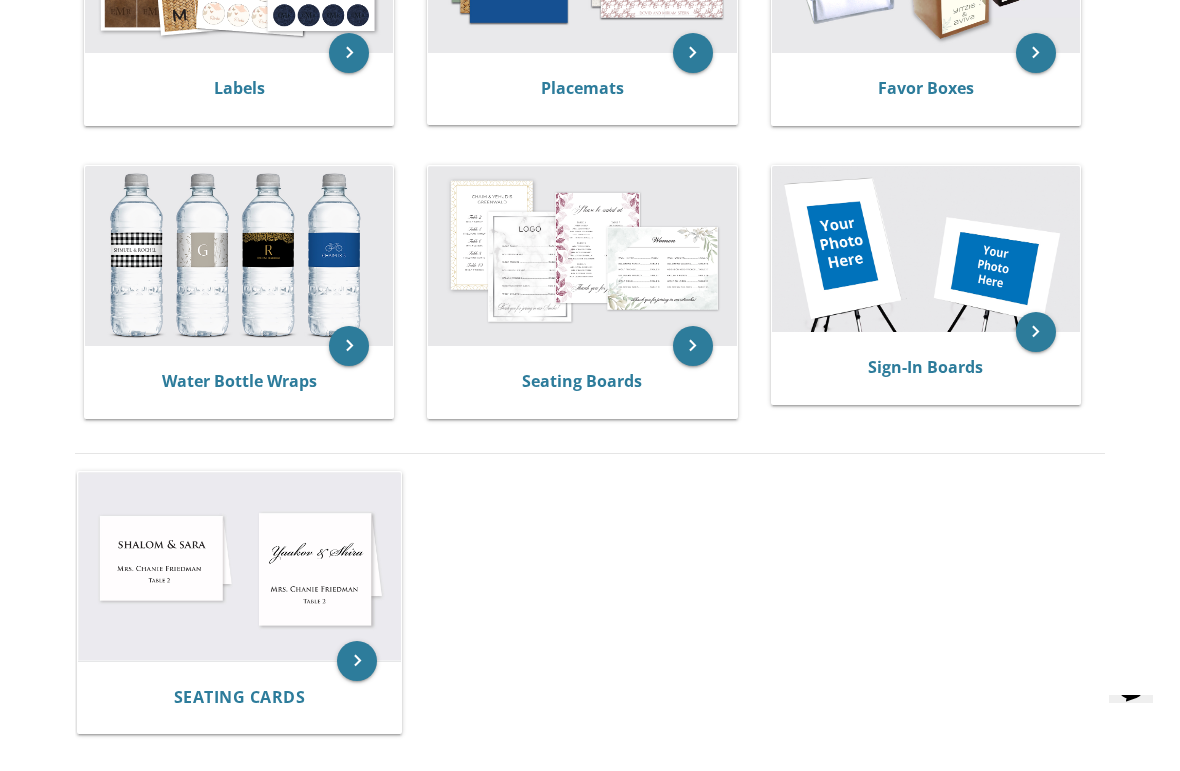 click at bounding box center [582, 256] 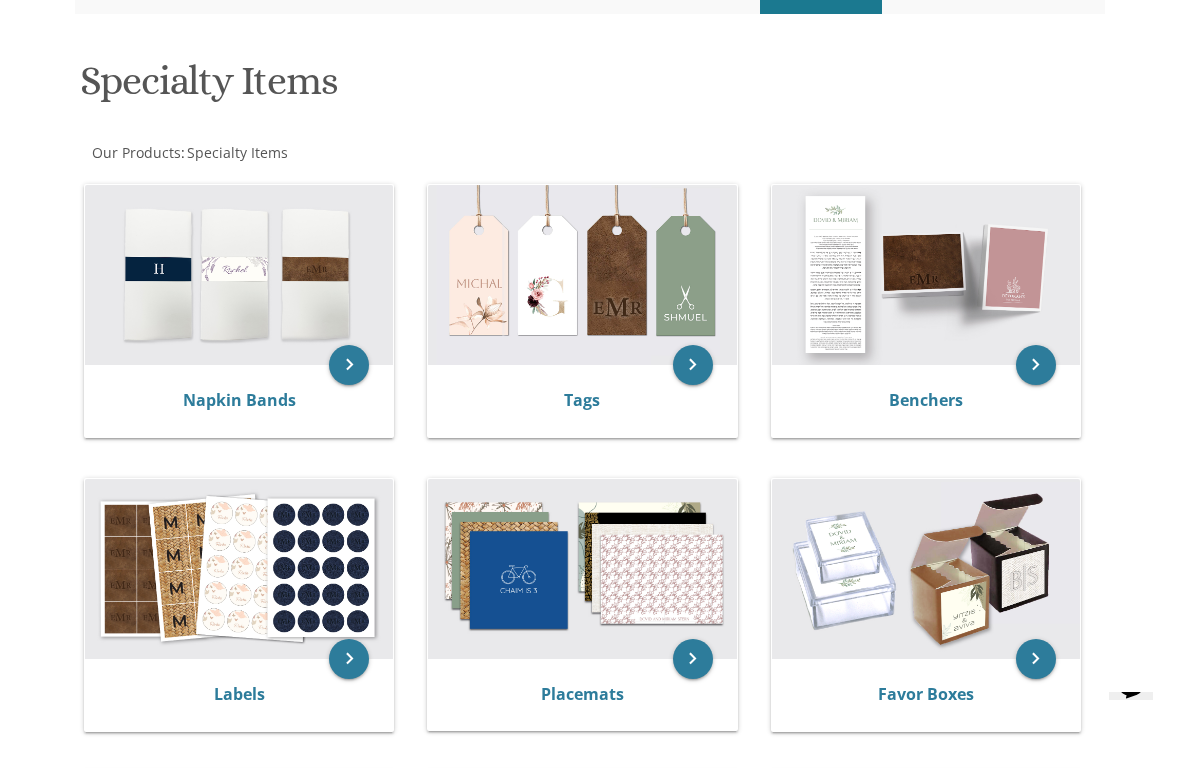 scroll, scrollTop: 230, scrollLeft: 0, axis: vertical 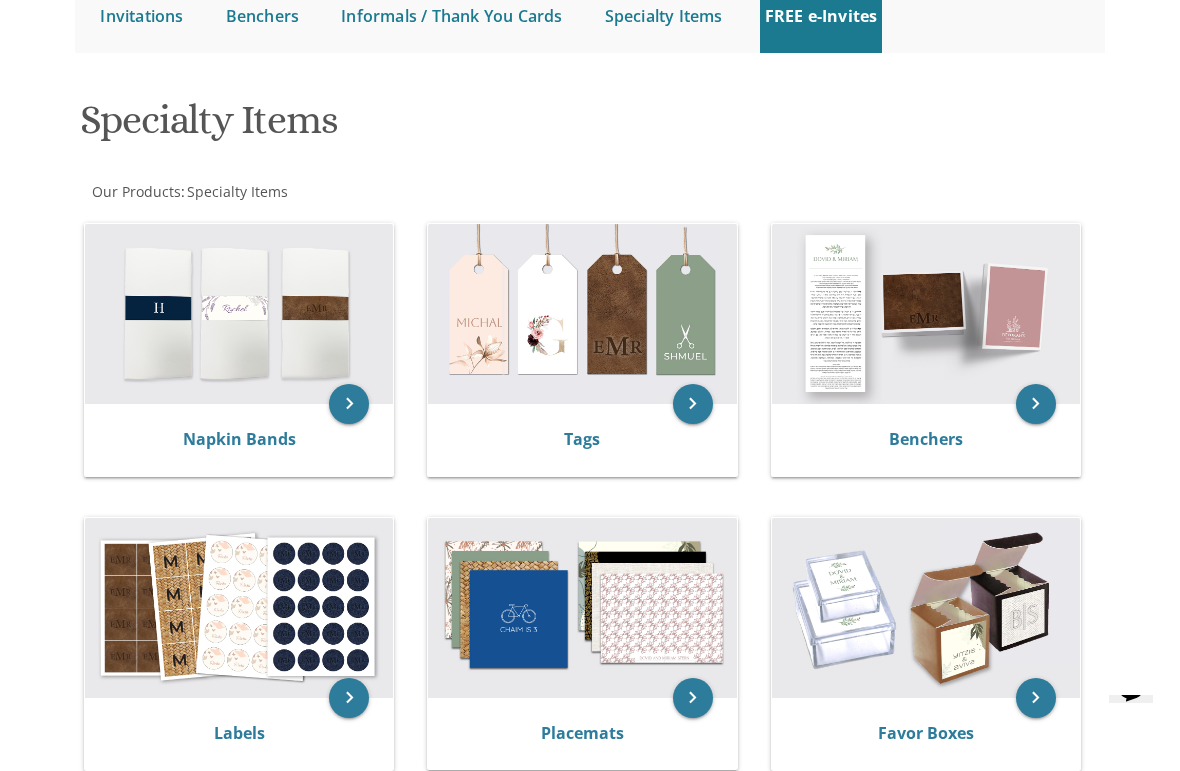 click at bounding box center [239, 608] 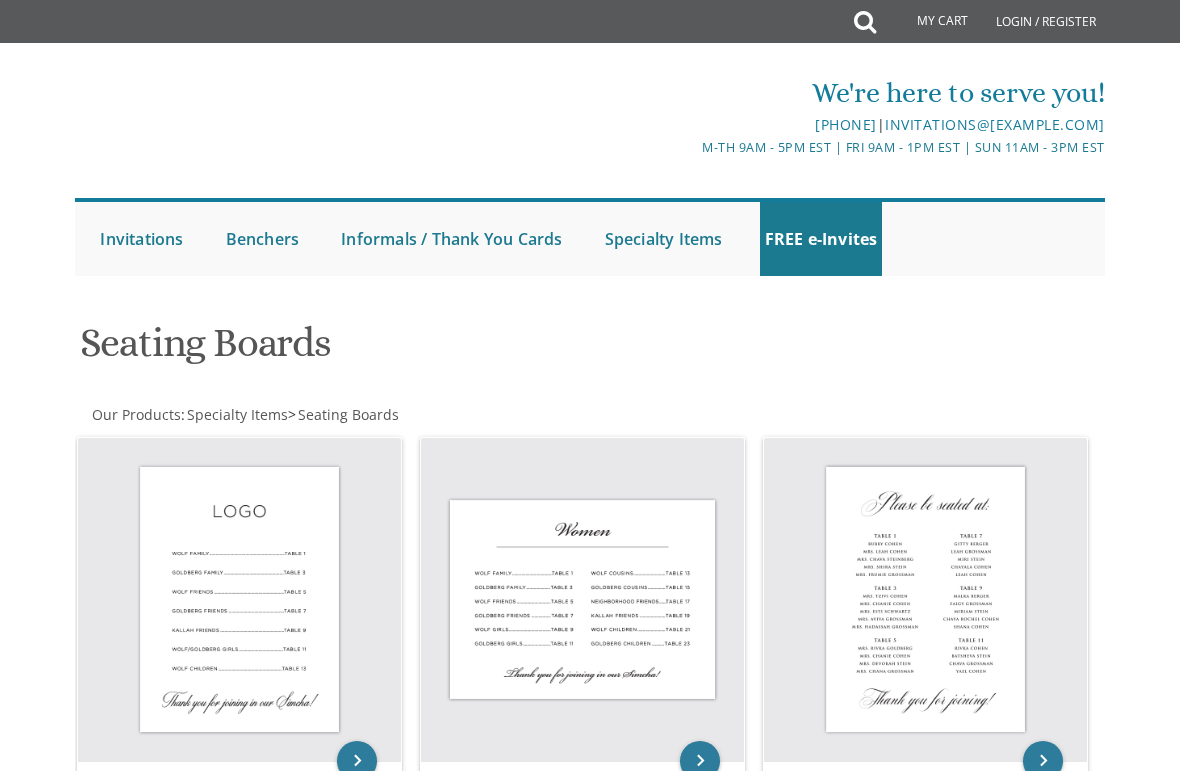 scroll, scrollTop: 0, scrollLeft: 0, axis: both 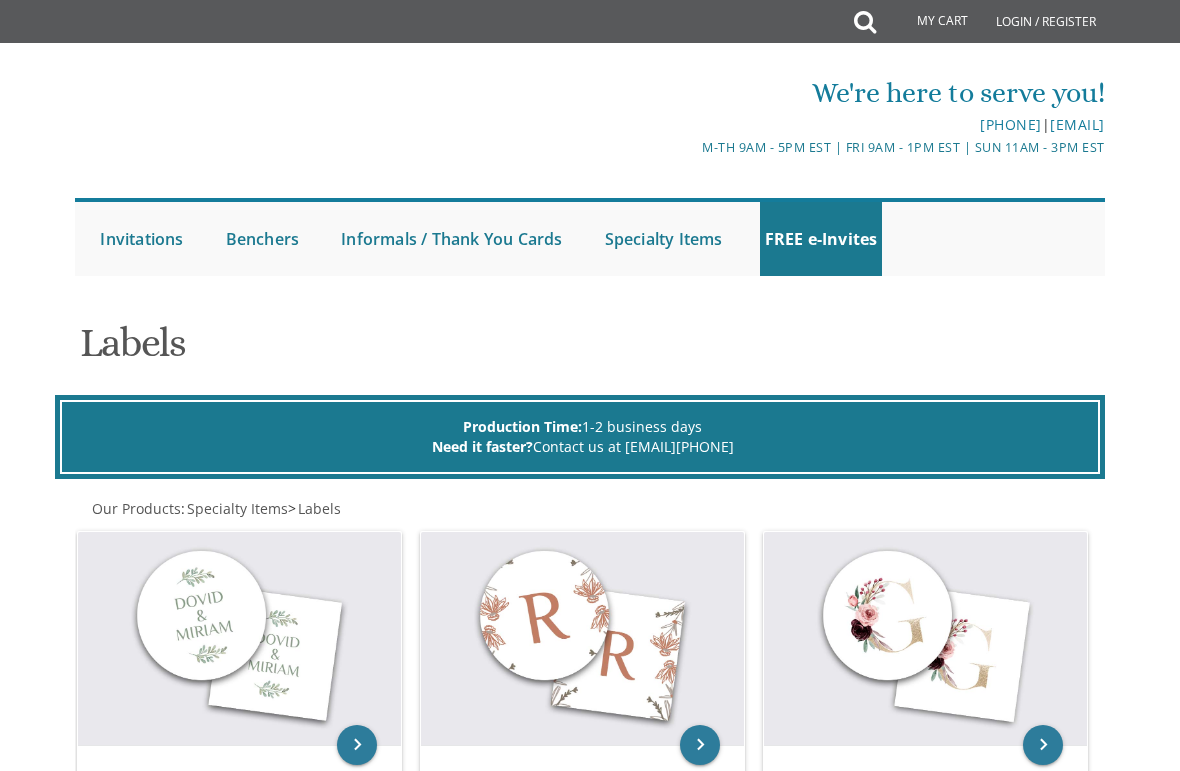 click on "My Cart
Total:
View Cart   Item(s)
Submit
My Cart
Total:
View Cart   Item(s)
Login / Register
|" at bounding box center [590, 2006] 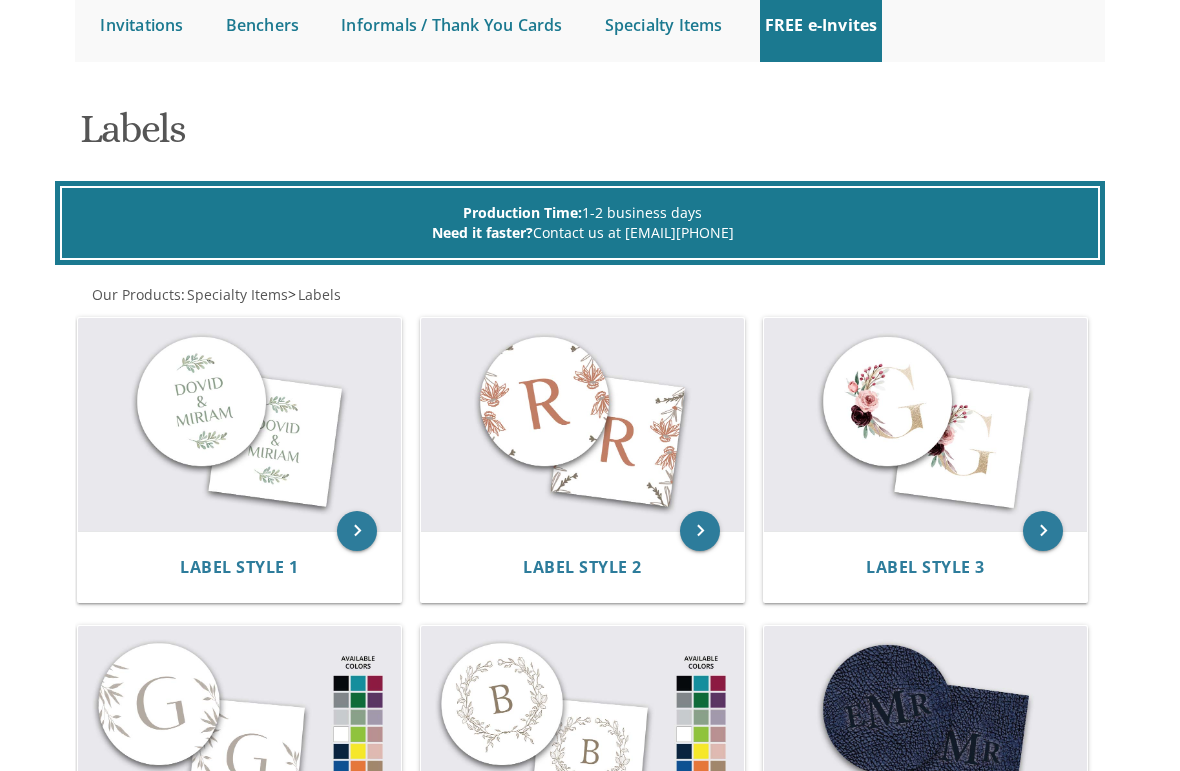 scroll, scrollTop: 350, scrollLeft: 0, axis: vertical 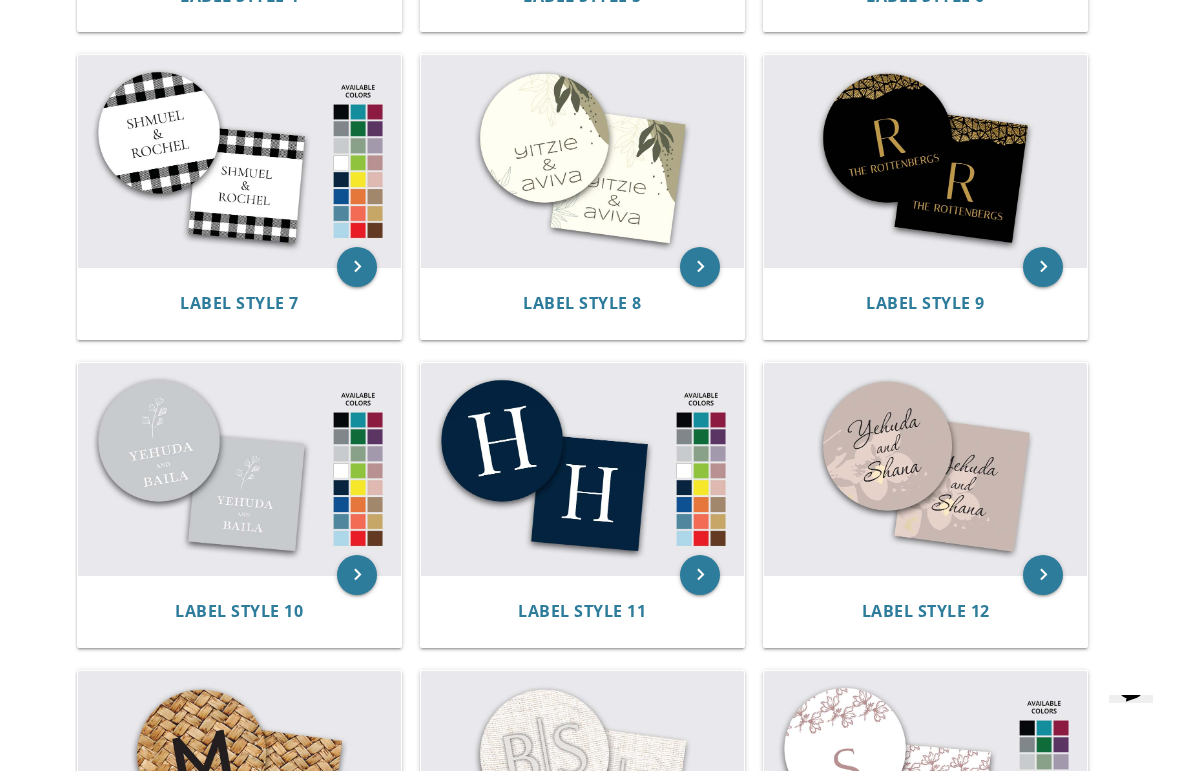click at bounding box center (925, 161) 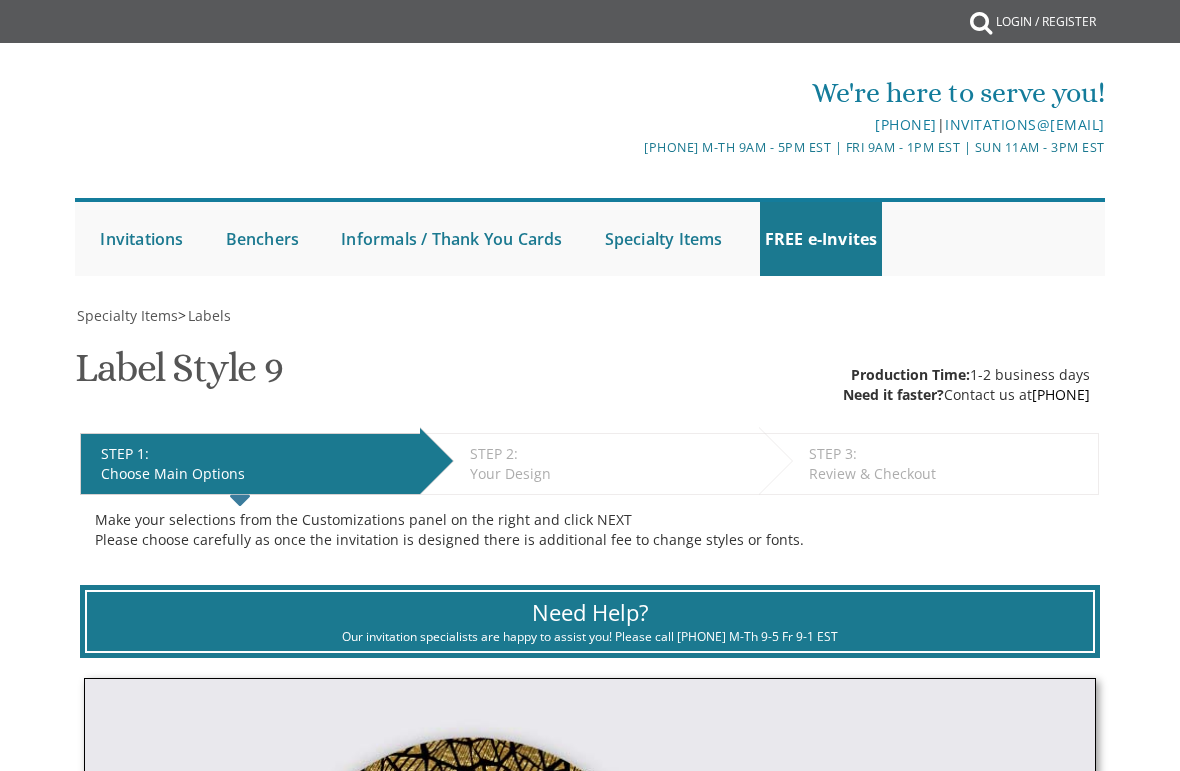 scroll, scrollTop: 0, scrollLeft: 0, axis: both 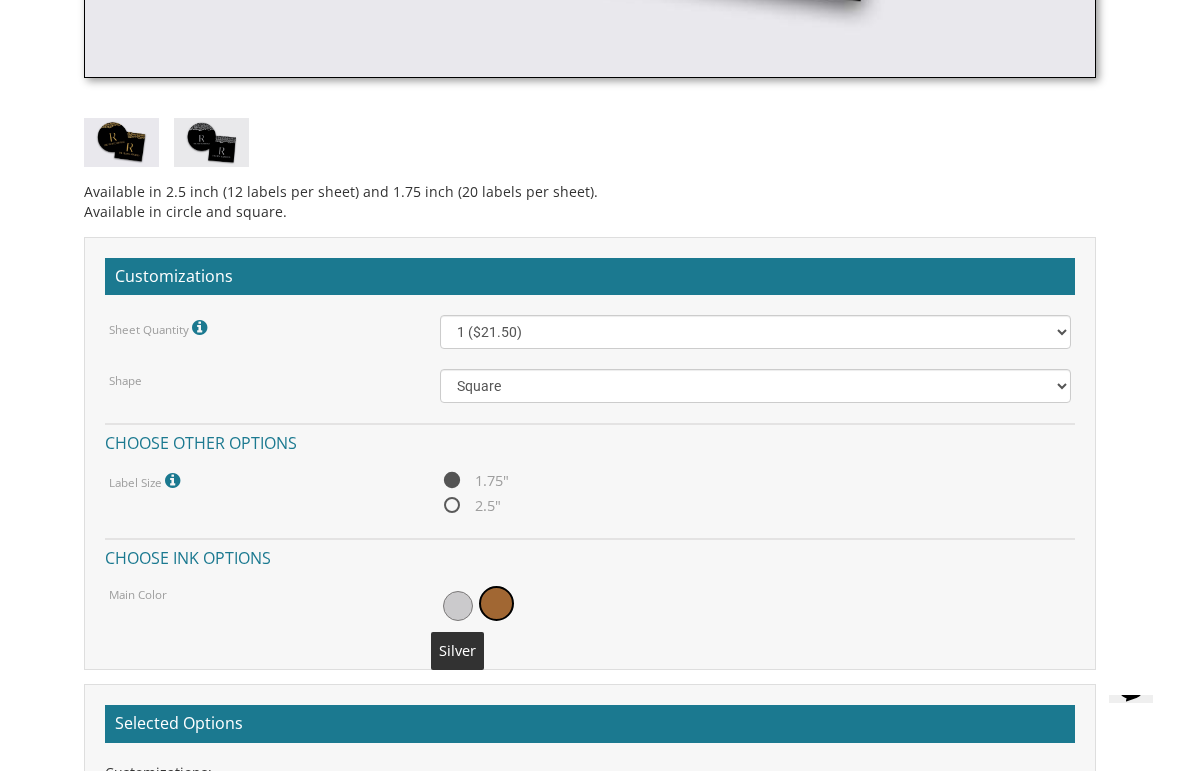 click at bounding box center [458, 606] 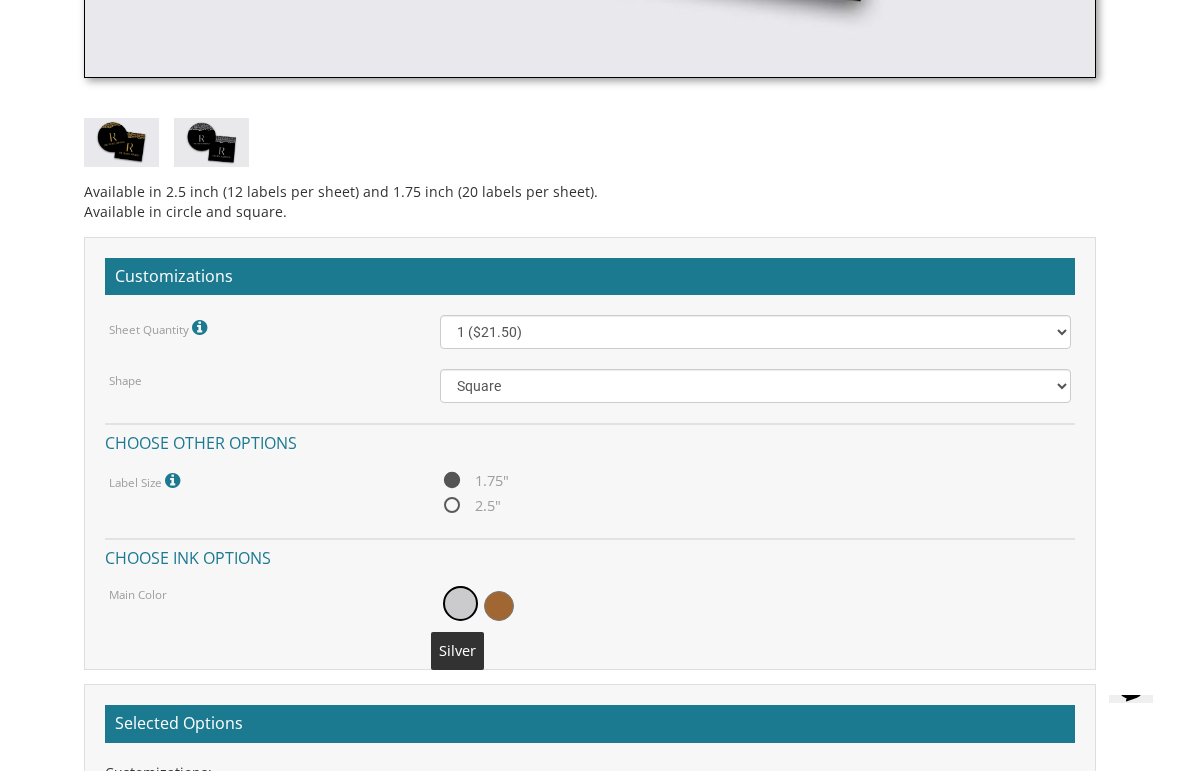 click on "2.5"" at bounding box center [474, 480] 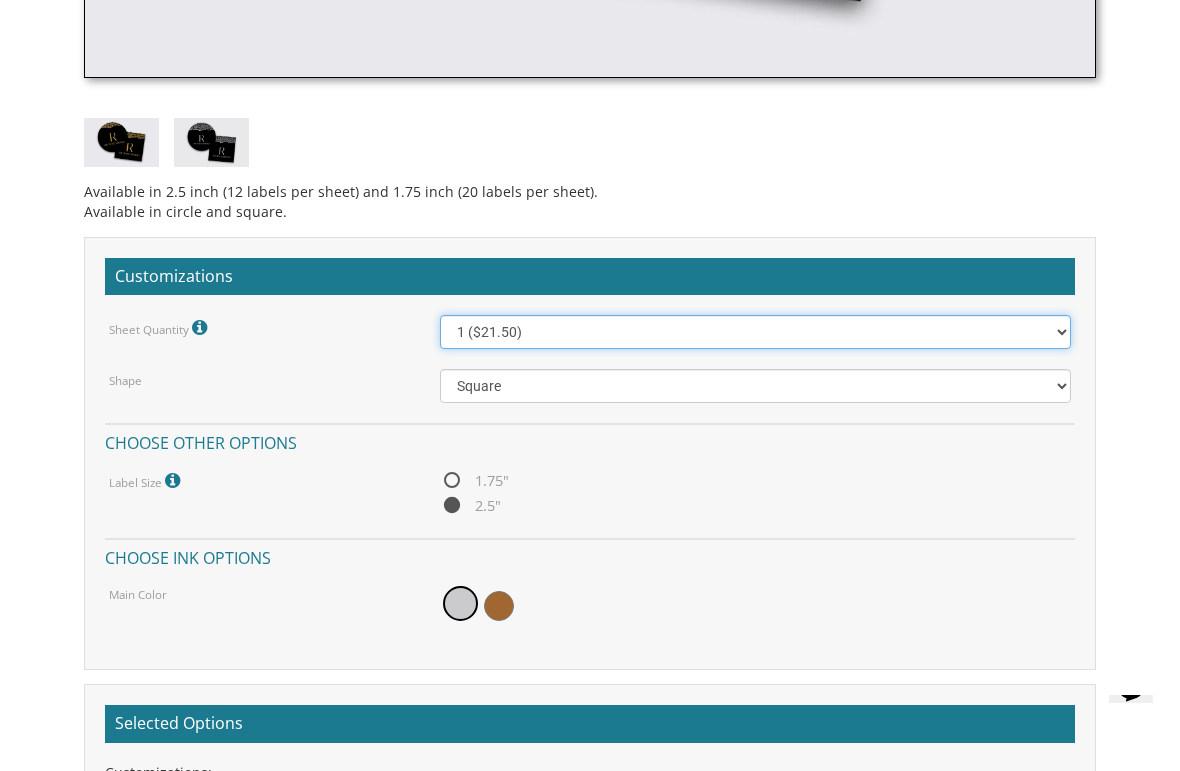 click on "1 ($21.50) 2 ($25.00) 3 ($28.50) 4 ($32.00) 5 ($35.50) 6 ($39.00) 7 ($42.50) 8 ($46.00) 9 ($49.50) 10 ($53.00) 11 ($56.50) 12 ($60.00) 13 ($63.50) 14 ($67.00) 15 ($70.50) 16 ($74.00) 17 ($77.50) 18 ($81.00) 19 ($84.50) 20 ($88.00) 21 ($91.50) 22 ($95.00) 23 ($98.50) 24 ($102.00) 25 ($105.50)" at bounding box center (756, 332) 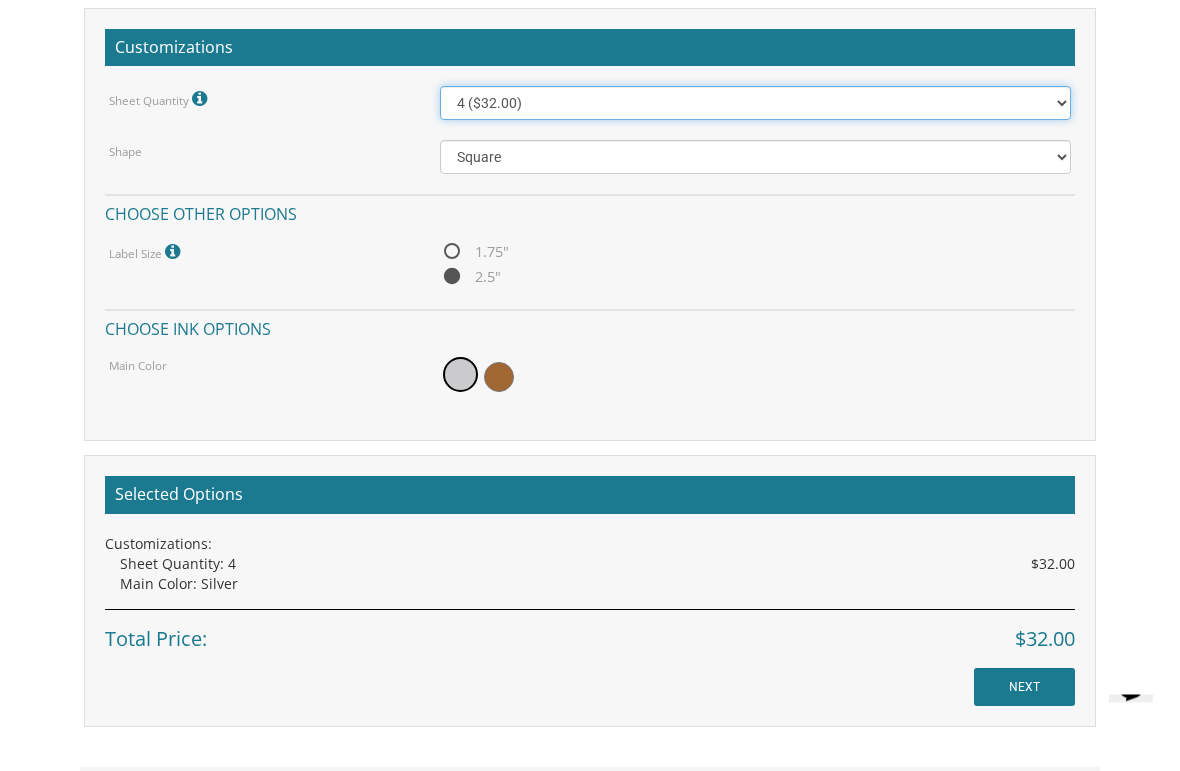 scroll, scrollTop: 1495, scrollLeft: 0, axis: vertical 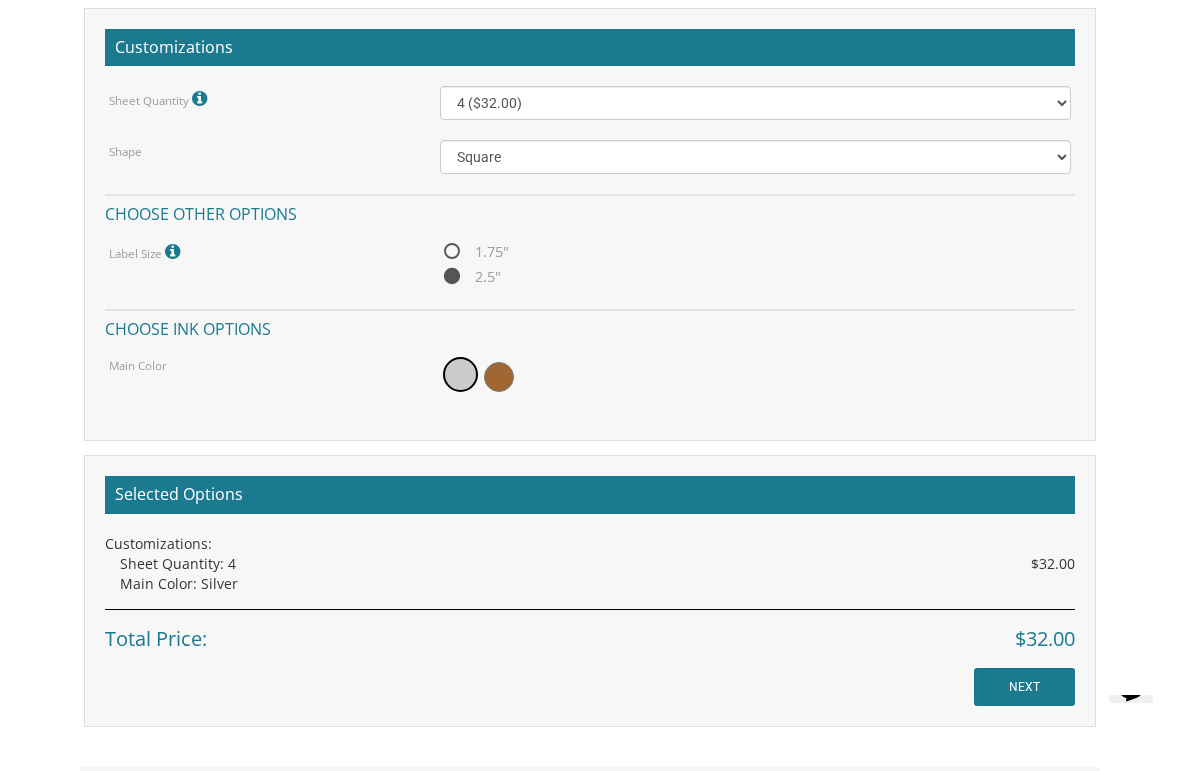 click on "NEXT" at bounding box center (1024, 687) 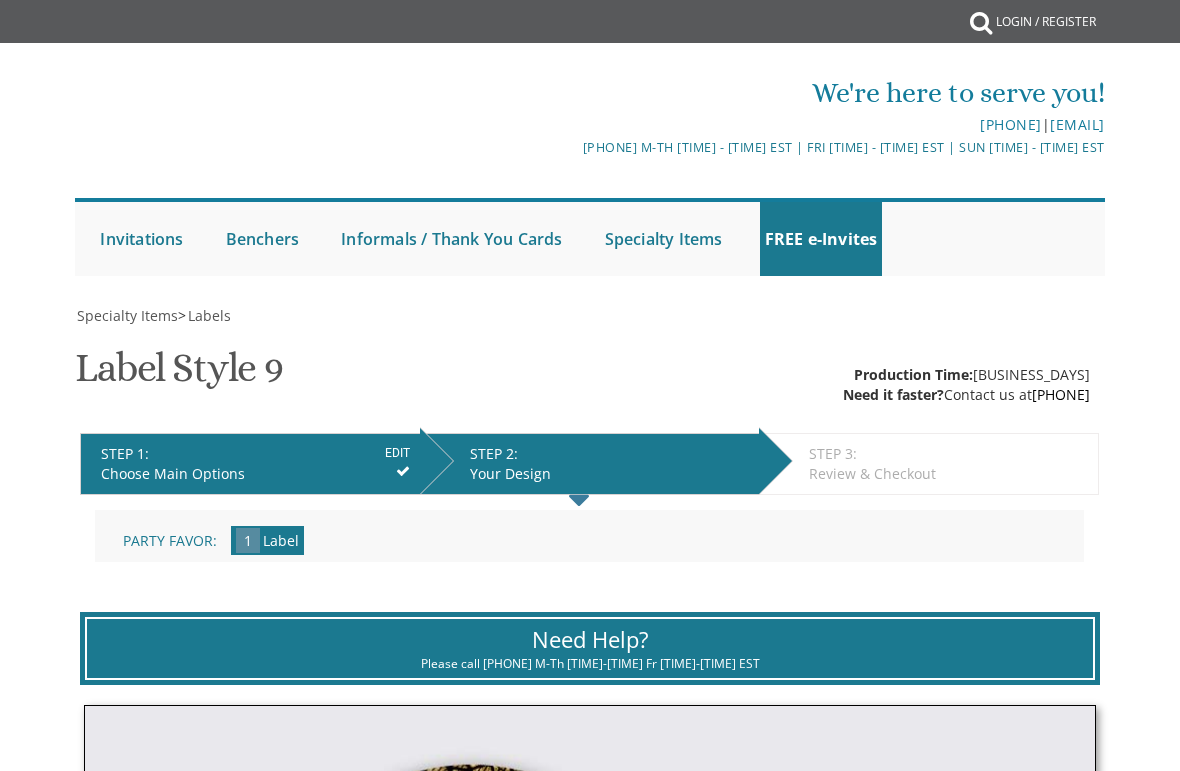 scroll, scrollTop: 0, scrollLeft: 0, axis: both 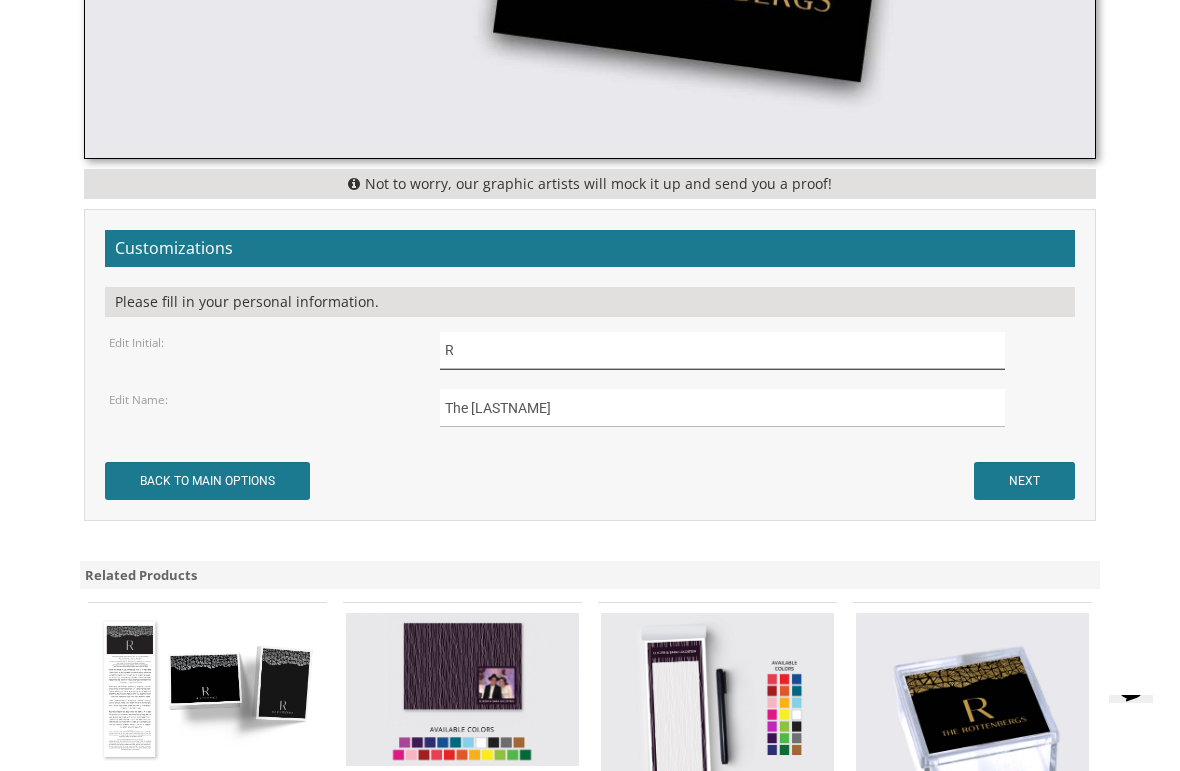 click on "R" at bounding box center [723, 350] 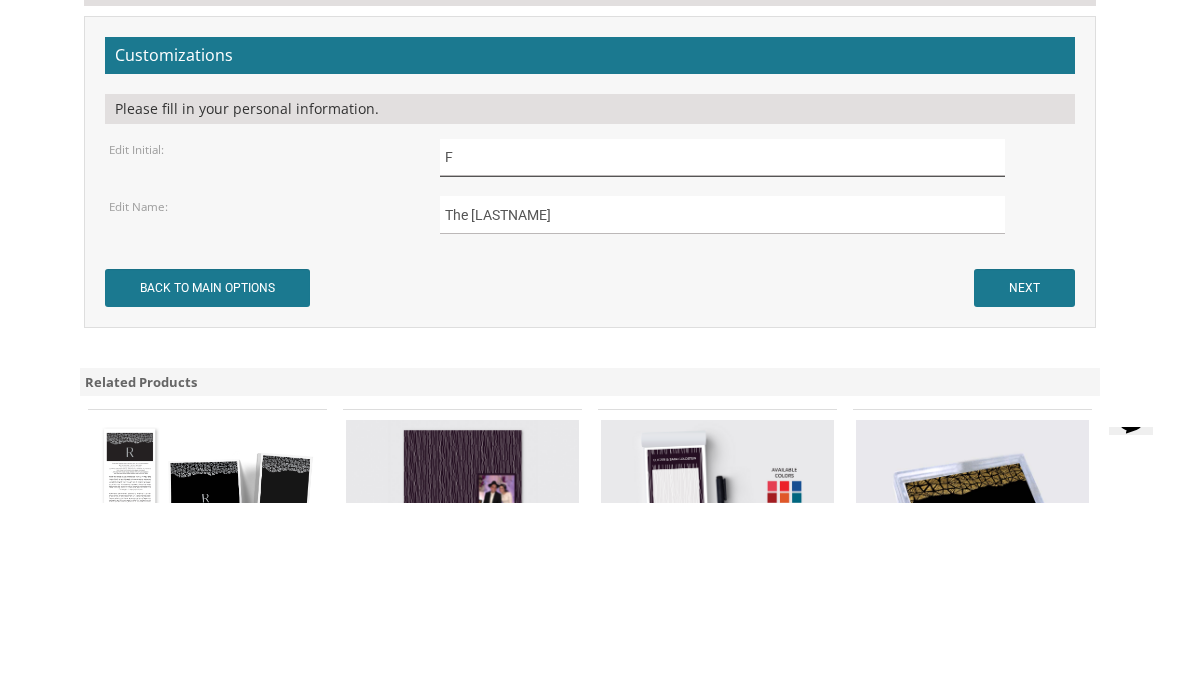 type on "F" 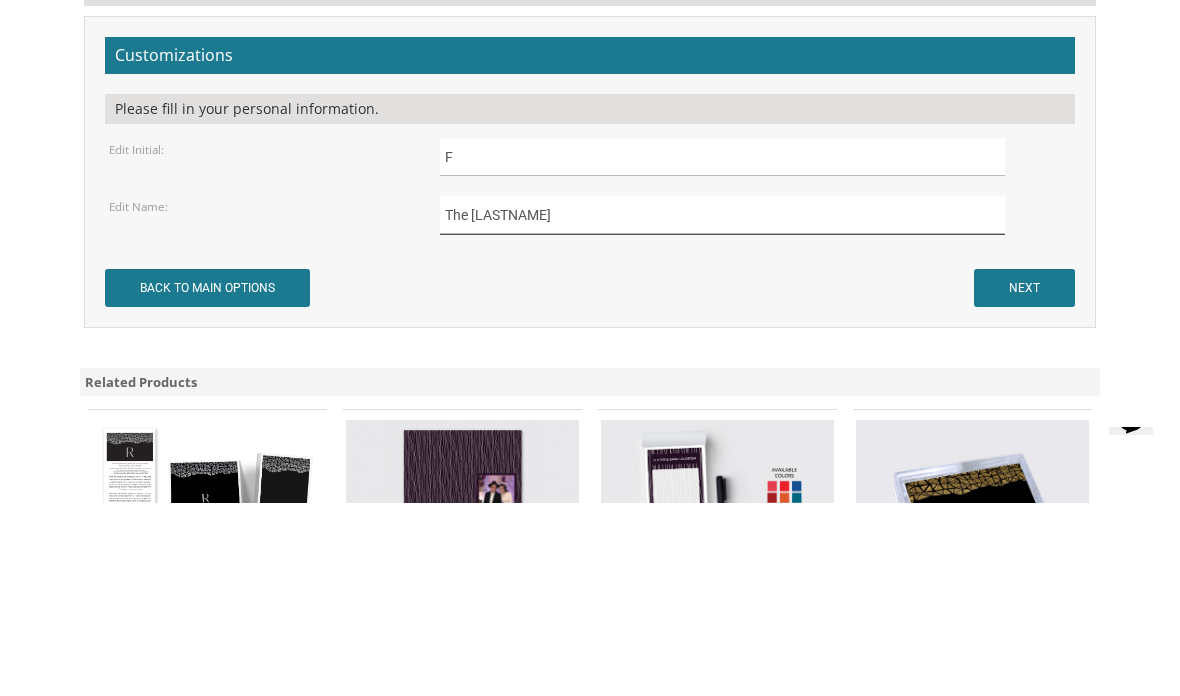 click on "The Rottenbergs" at bounding box center [723, 350] 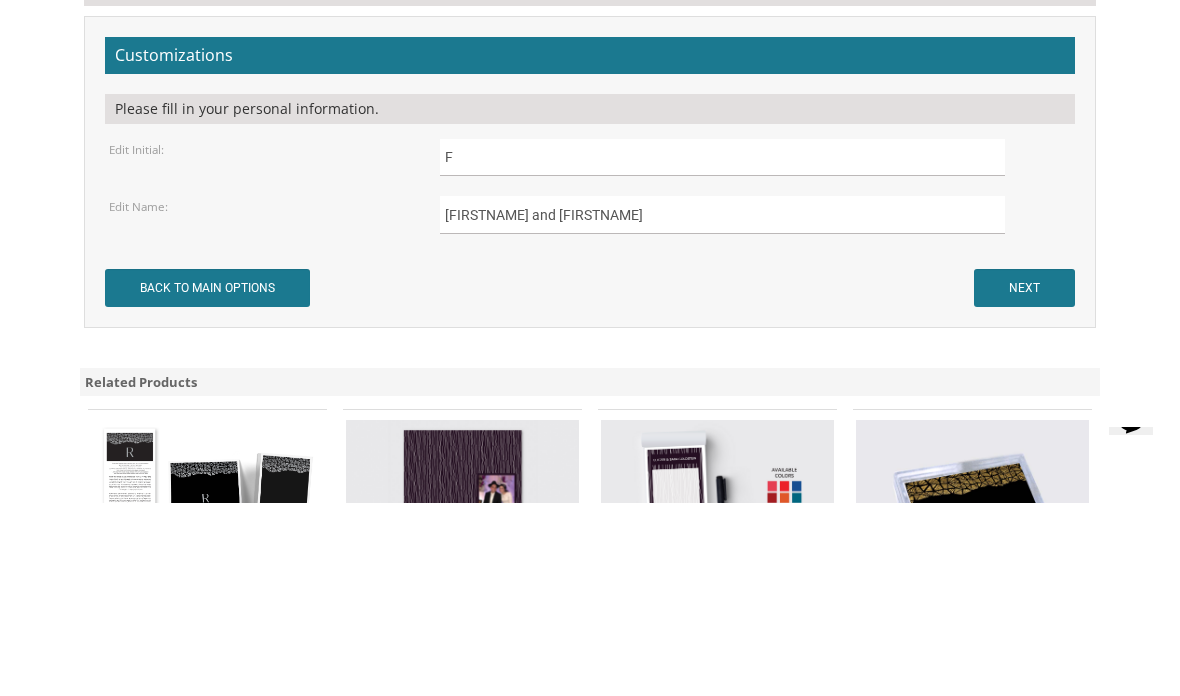 scroll, scrollTop: 1405, scrollLeft: 0, axis: vertical 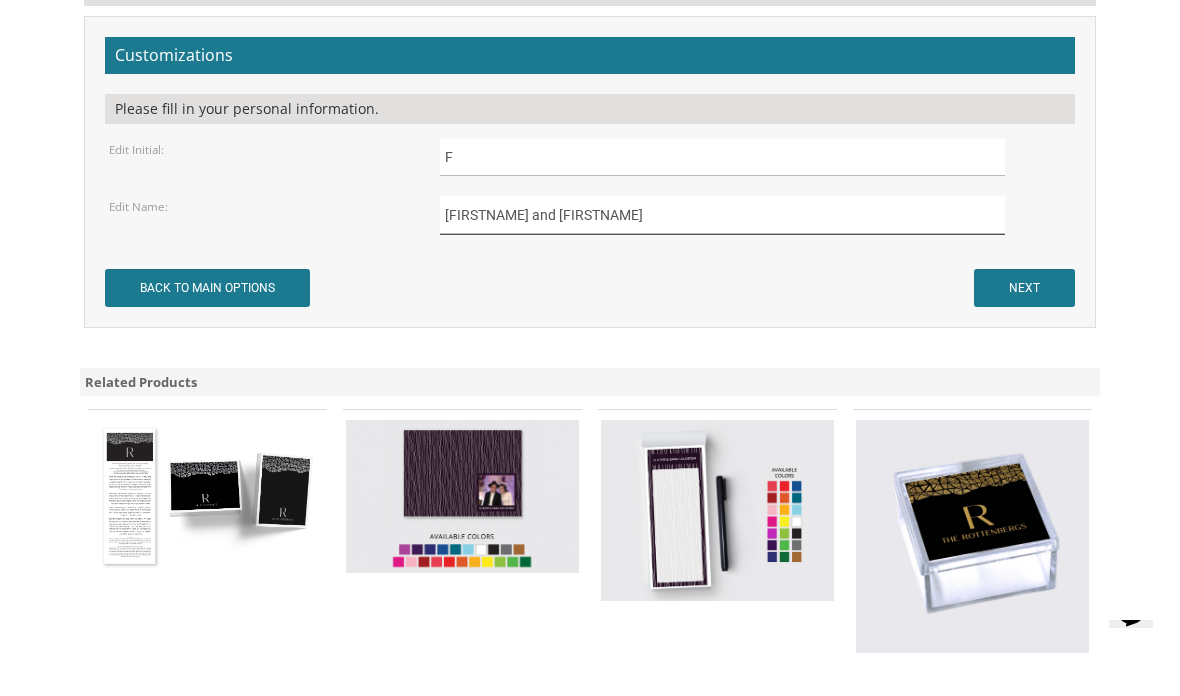 type on "Shalom and Shira" 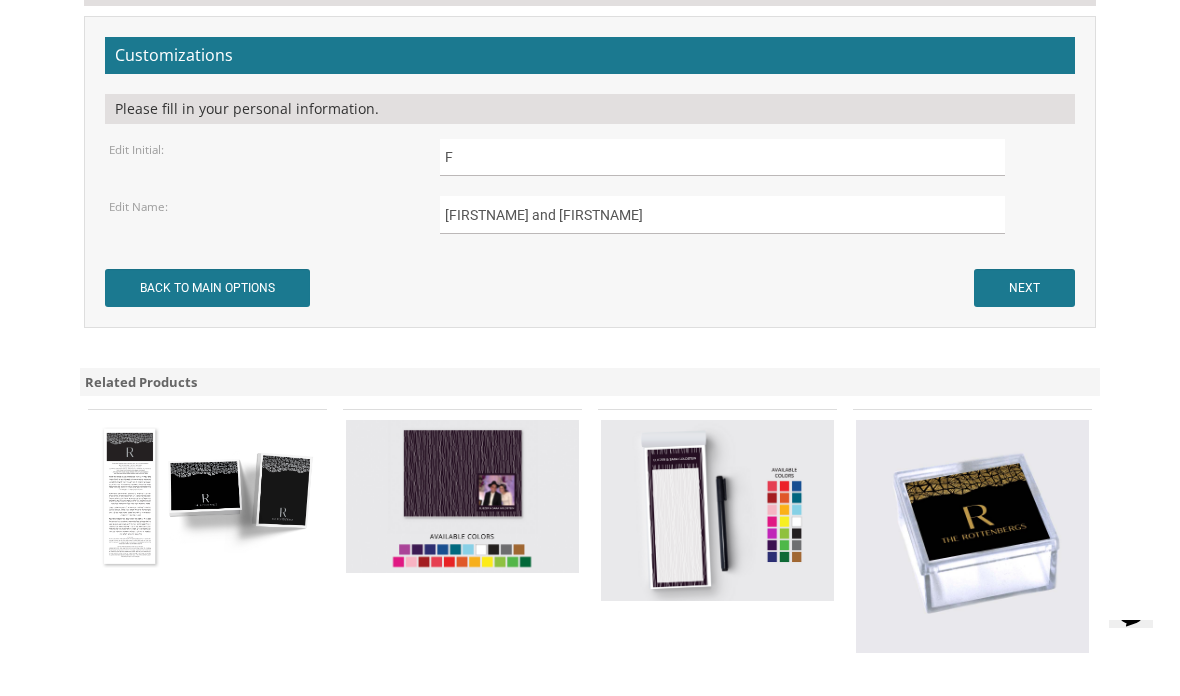 click on "NEXT" at bounding box center [207, 288] 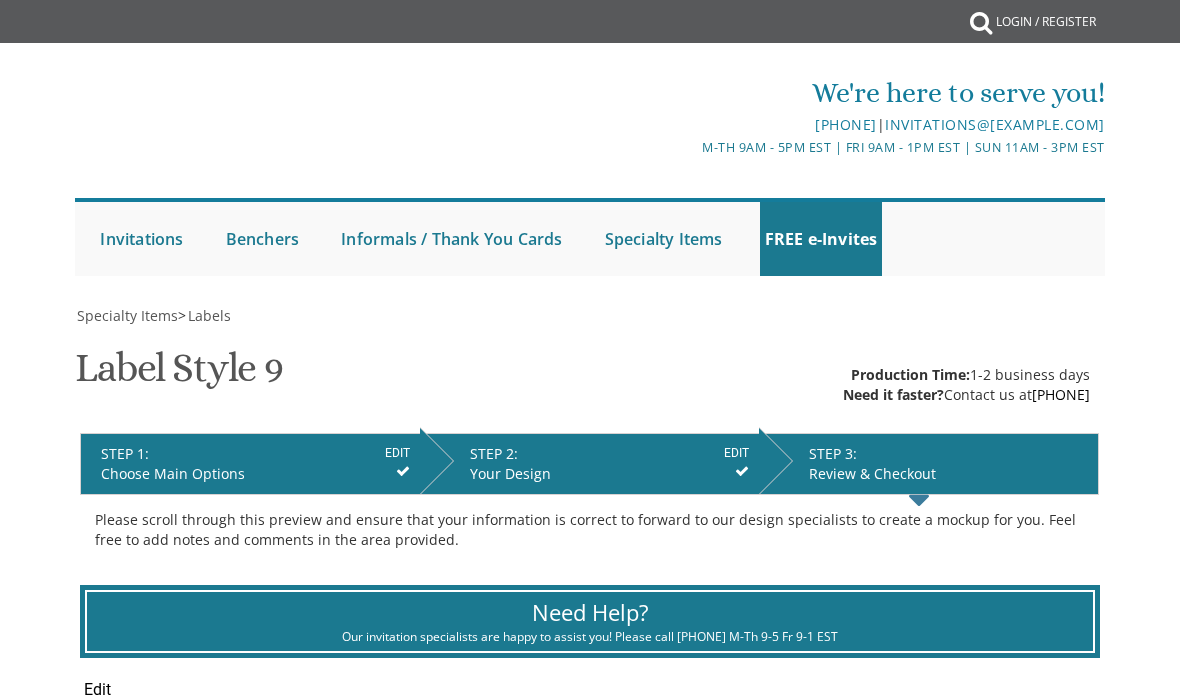 scroll, scrollTop: 378, scrollLeft: 0, axis: vertical 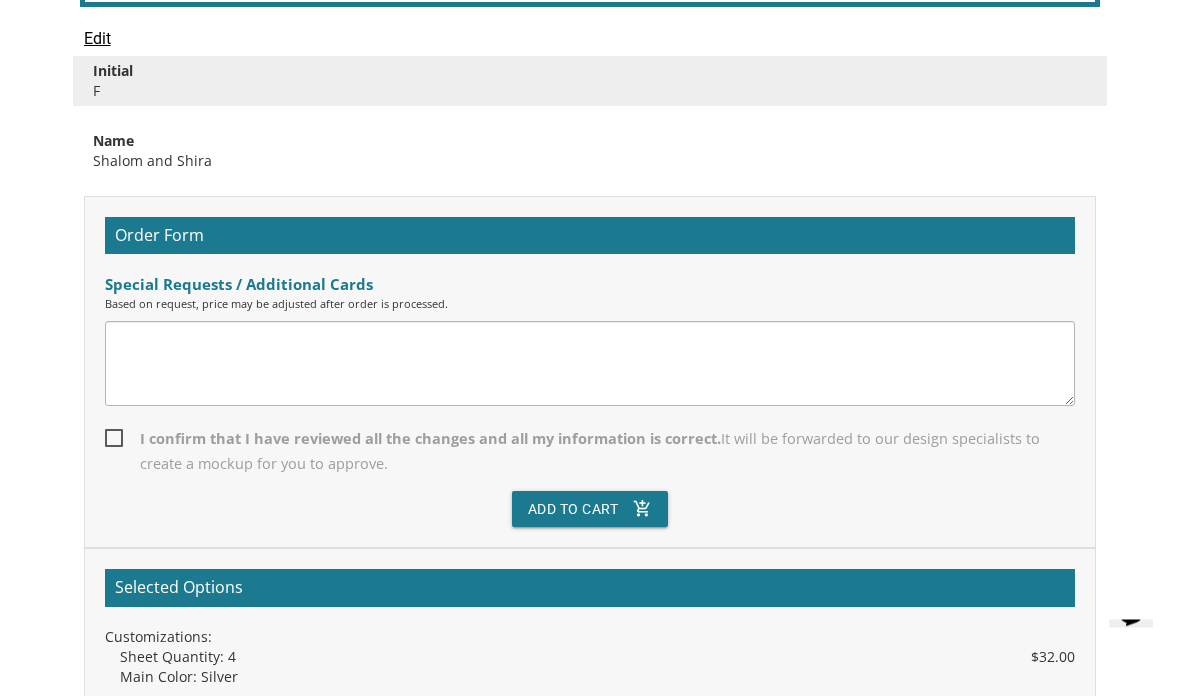 click on "I confirm that I have reviewed all the changes and all my information is correct.   It will be forwarded to our design specialists to create a mockup for you to approve." at bounding box center (590, 452) 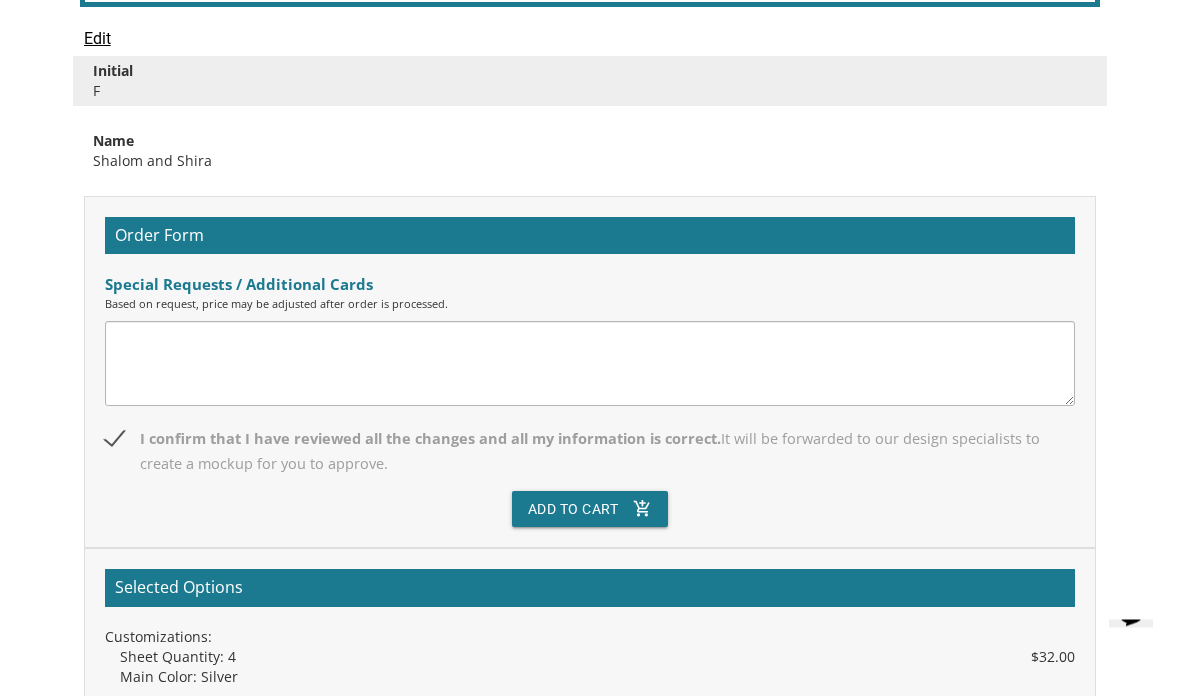 scroll, scrollTop: 651, scrollLeft: 0, axis: vertical 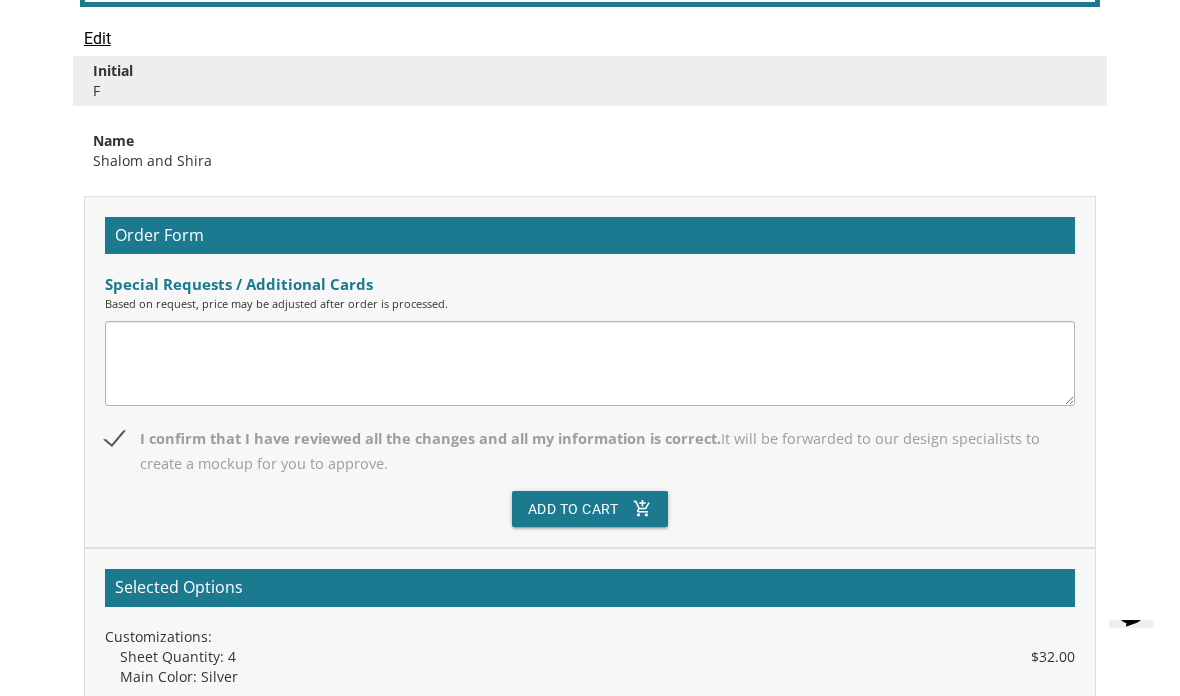click on "Add To Cart
add_shopping_cart" at bounding box center (590, 509) 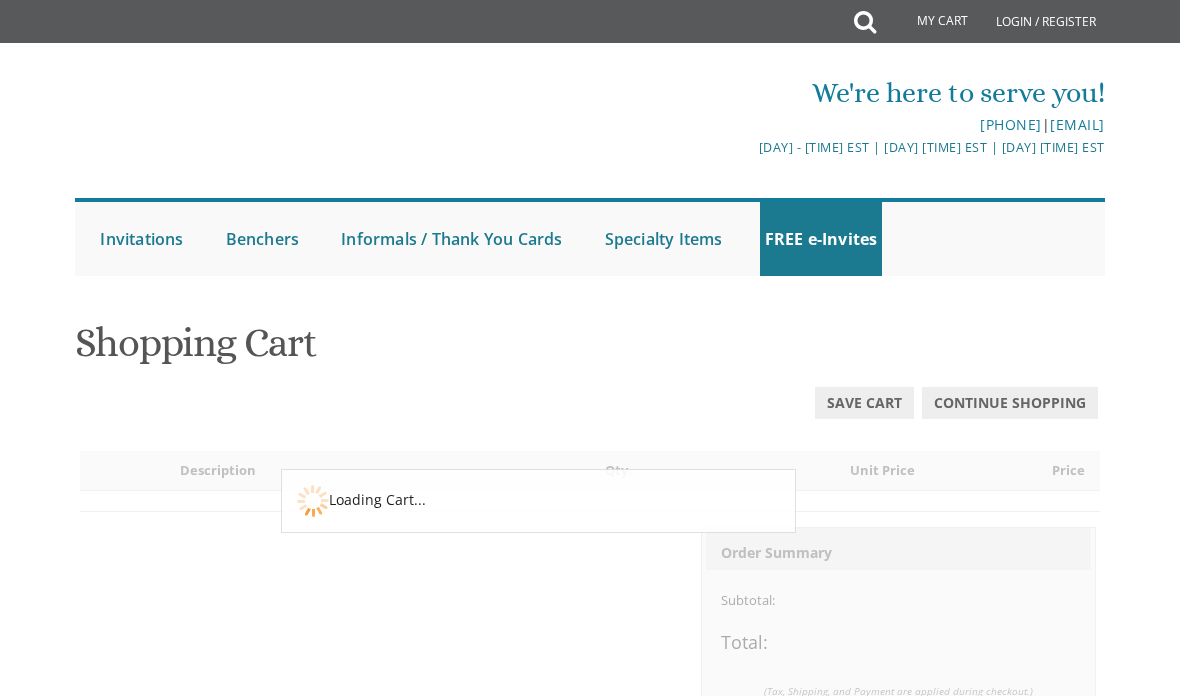 scroll, scrollTop: 0, scrollLeft: 0, axis: both 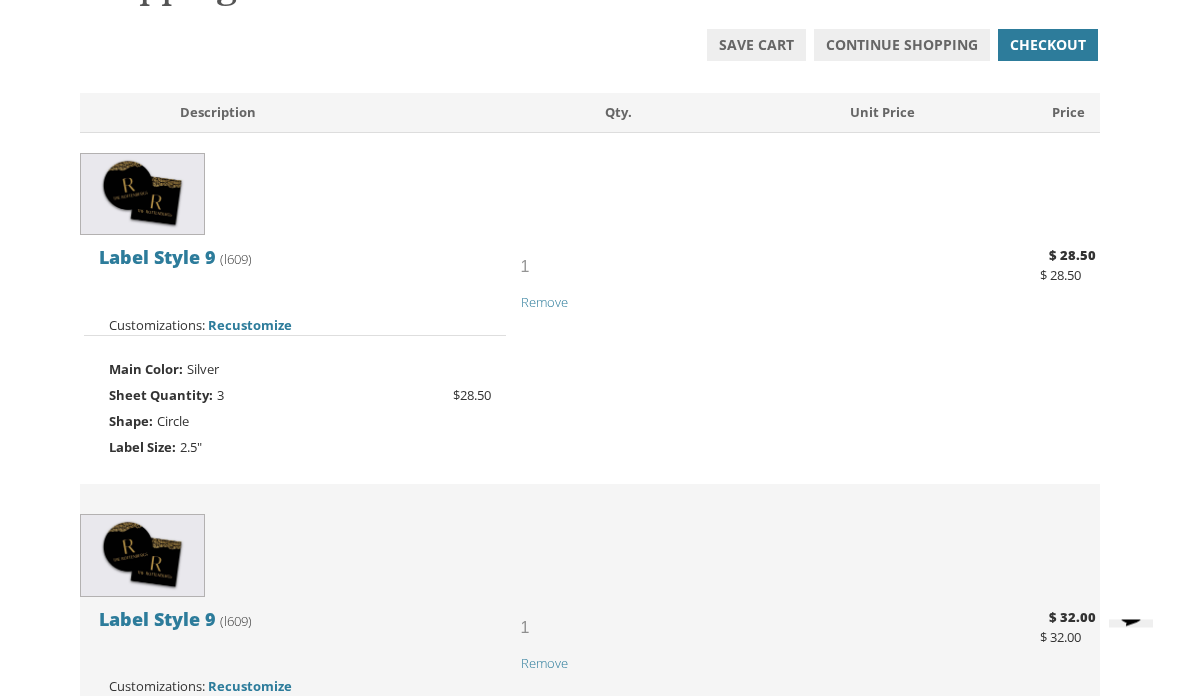 click on "Recustomize" at bounding box center (250, 326) 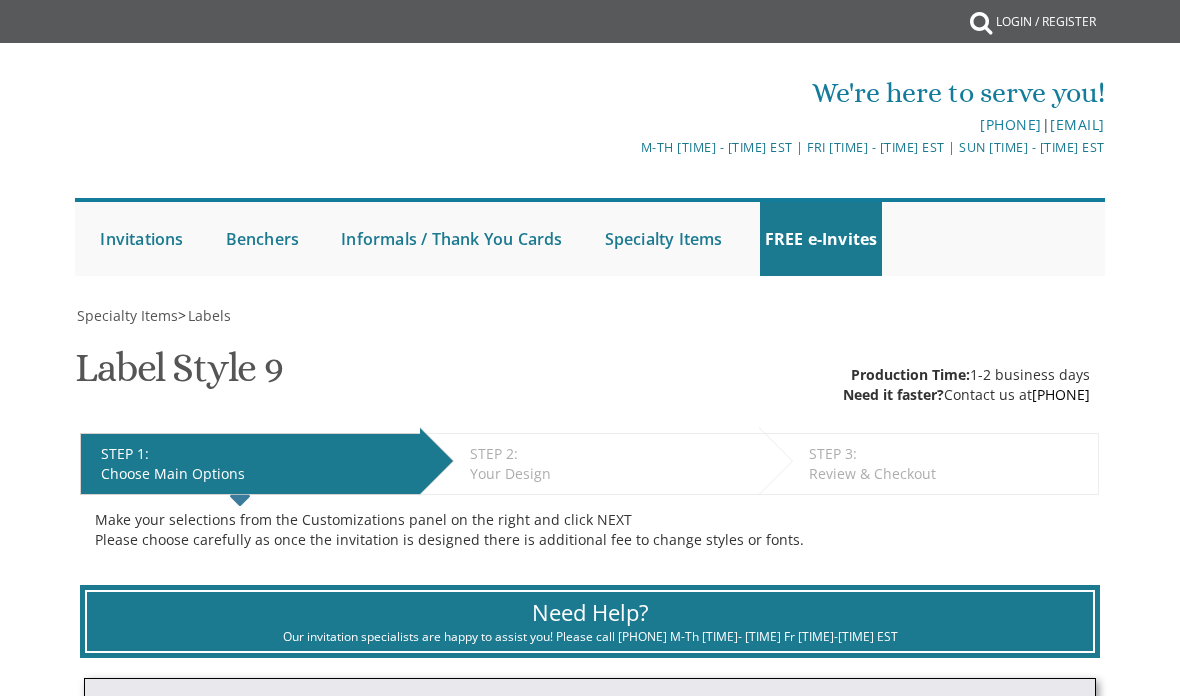 scroll, scrollTop: 0, scrollLeft: 0, axis: both 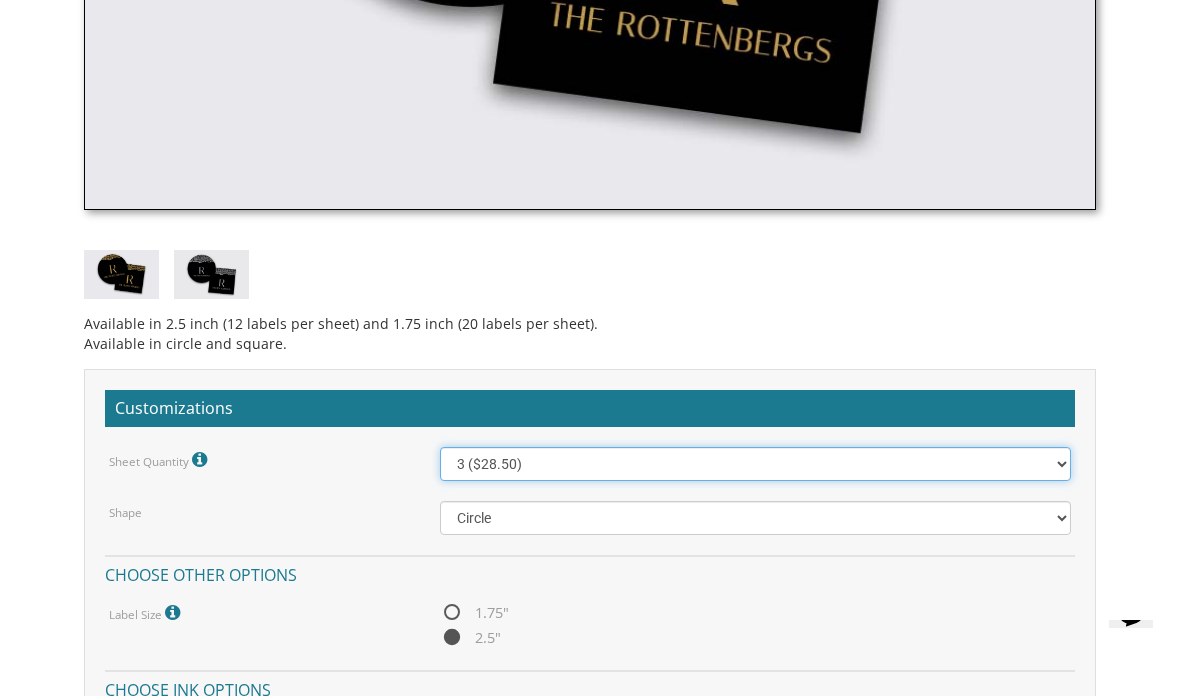 click on "1 ($21.50) 2 ($25.00) 3 ($28.50) 4 ($32.00) 5 ($35.50) 6 ($39.00) 7 ($42.50) 8 ($46.00) 9 ($49.50) 10 ($53.00) 11 ($56.50) 12 ($60.00) 13 ($63.50) 14 ($67.00) 15 ($70.50) 16 ($74.00) 17 ($77.50) 18 ($81.00) 19 ($84.50) 20 ($88.00) 21 ($91.50) 22 ($95.00) 23 ($98.50) 24 ($102.00) 25 ($105.50)" at bounding box center [756, 464] 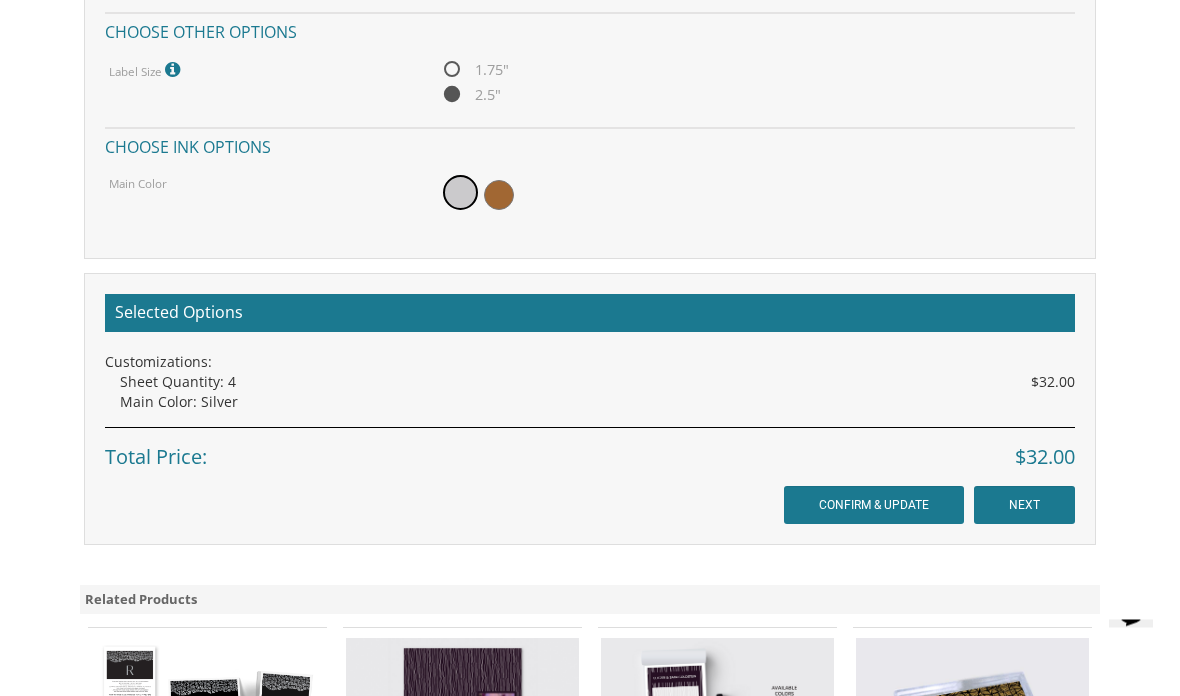 scroll, scrollTop: 1687, scrollLeft: 0, axis: vertical 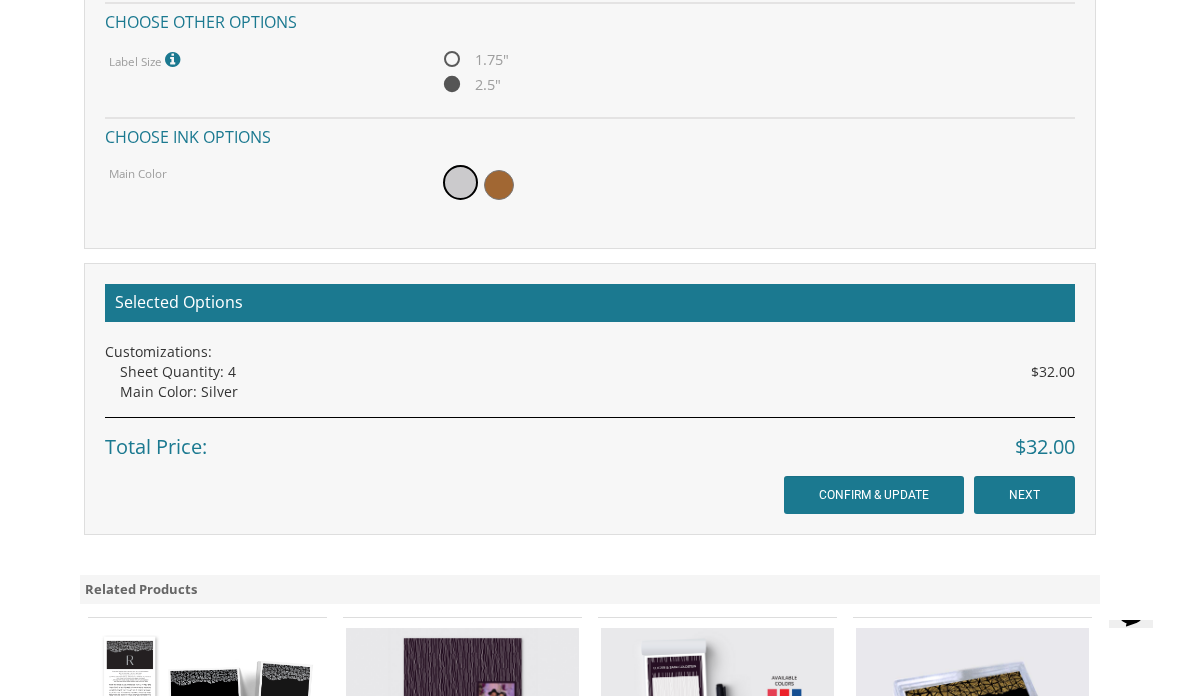 click on "NEXT" at bounding box center [1024, 495] 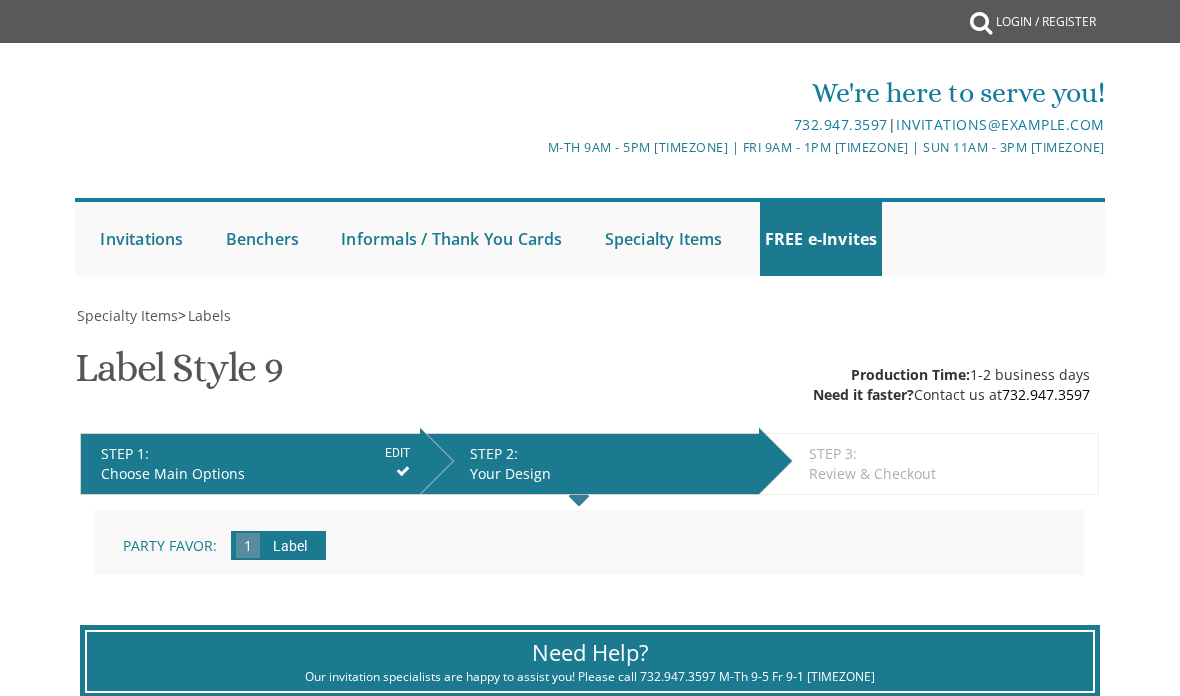 scroll, scrollTop: 0, scrollLeft: 0, axis: both 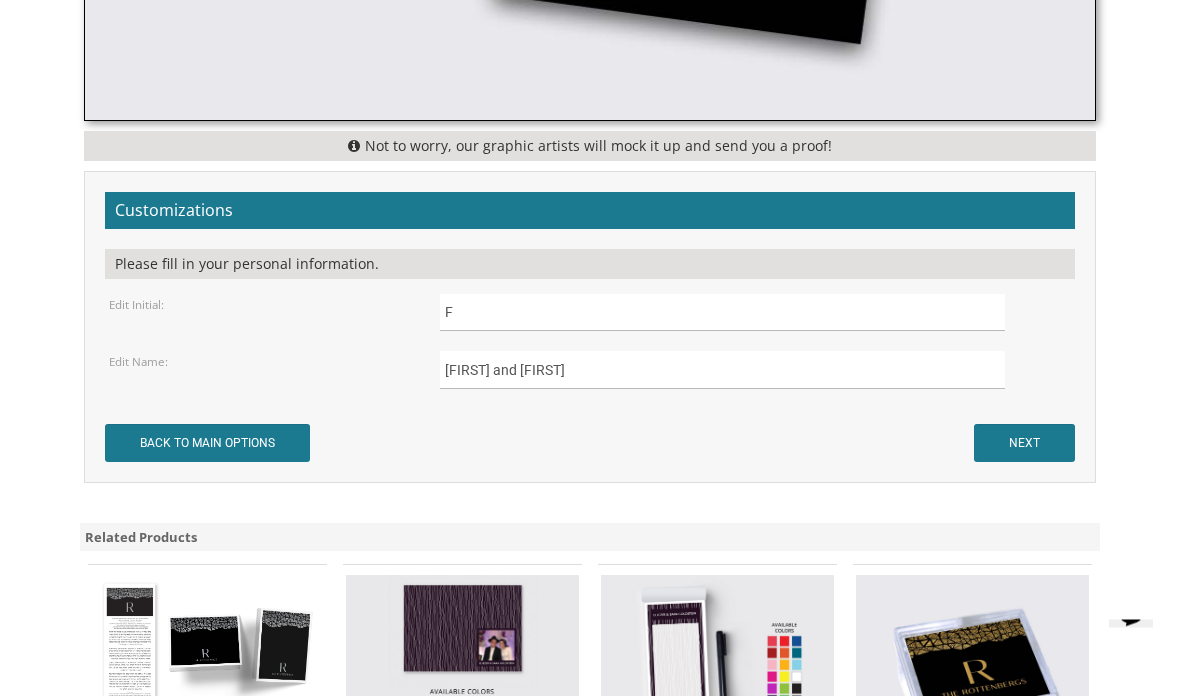 click on "NEXT" at bounding box center (207, 444) 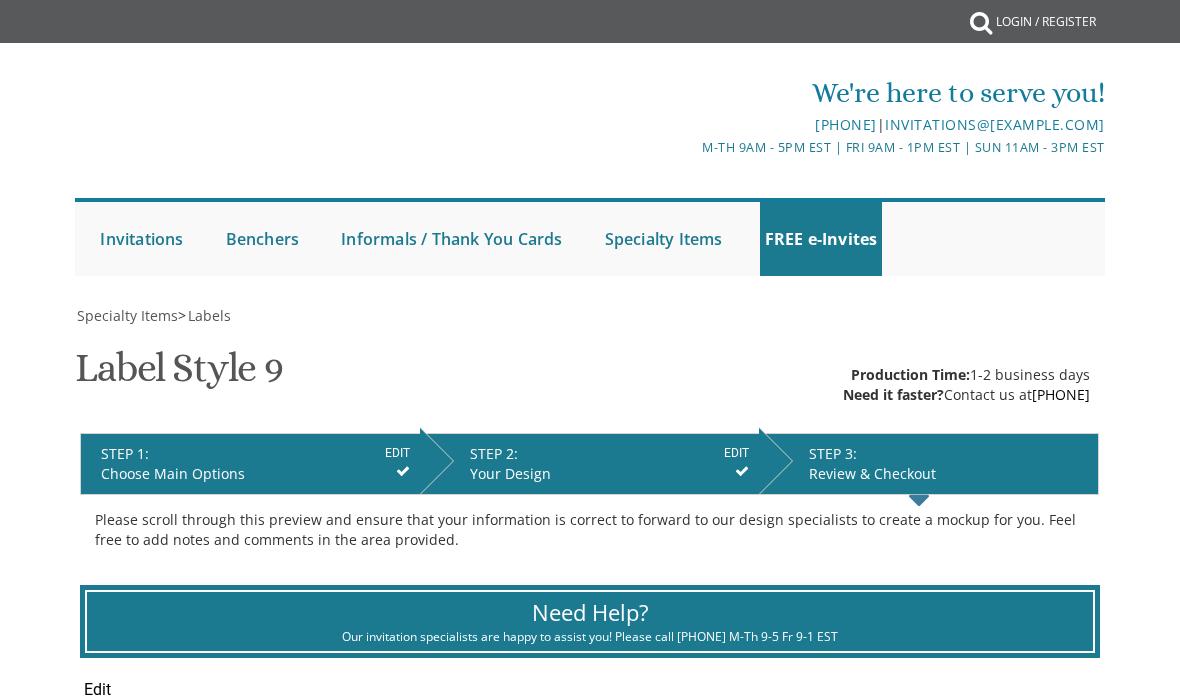 scroll, scrollTop: 0, scrollLeft: 0, axis: both 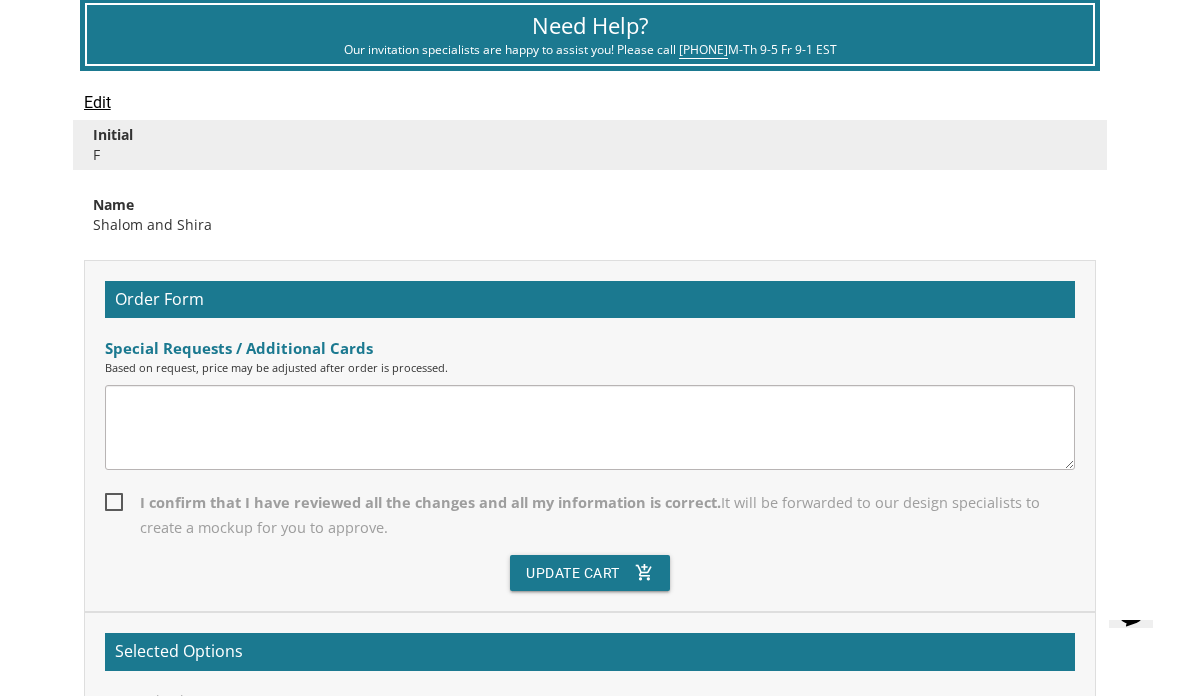 click on "I confirm that I have reviewed all the changes and all my information is correct.   It will be forwarded to our design specialists to create a mockup for you to approve." at bounding box center [590, 515] 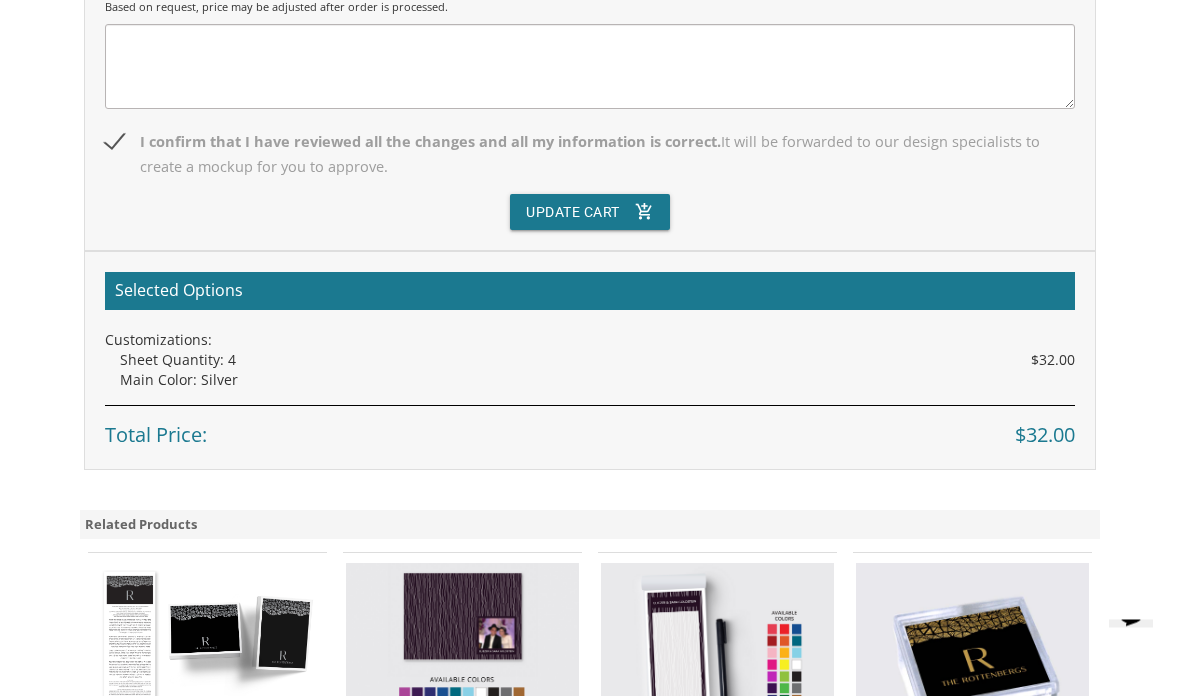 scroll, scrollTop: 851, scrollLeft: 0, axis: vertical 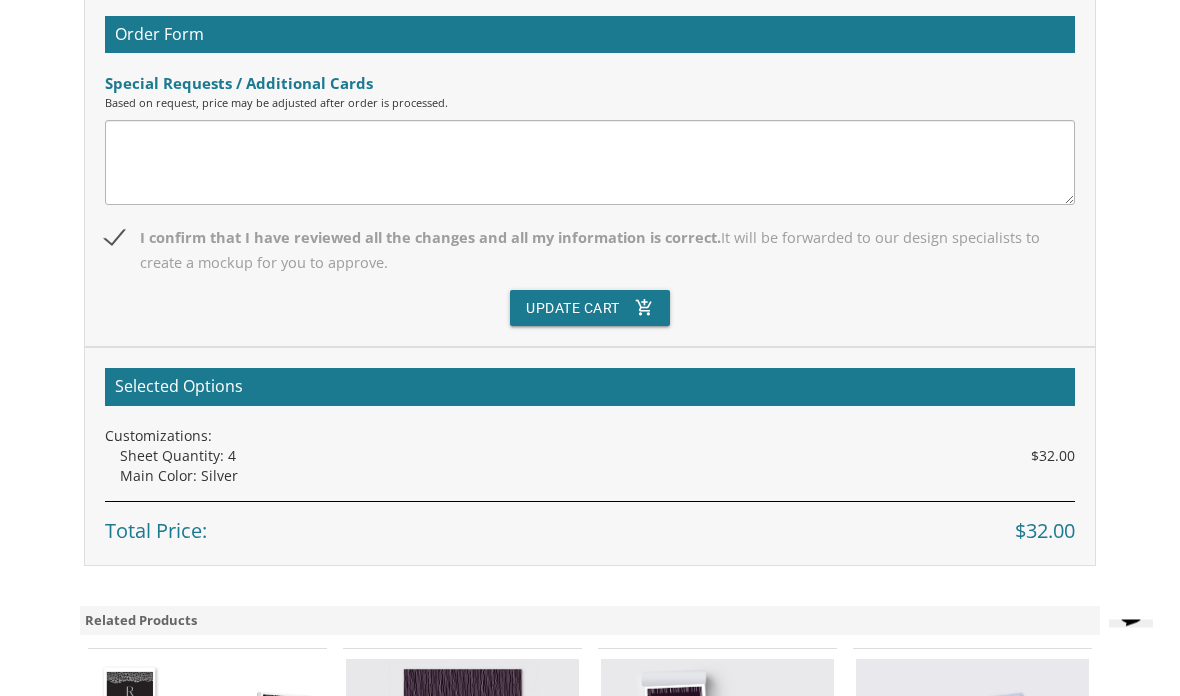 click on "Update Cart
add_shopping_cart" at bounding box center [590, 309] 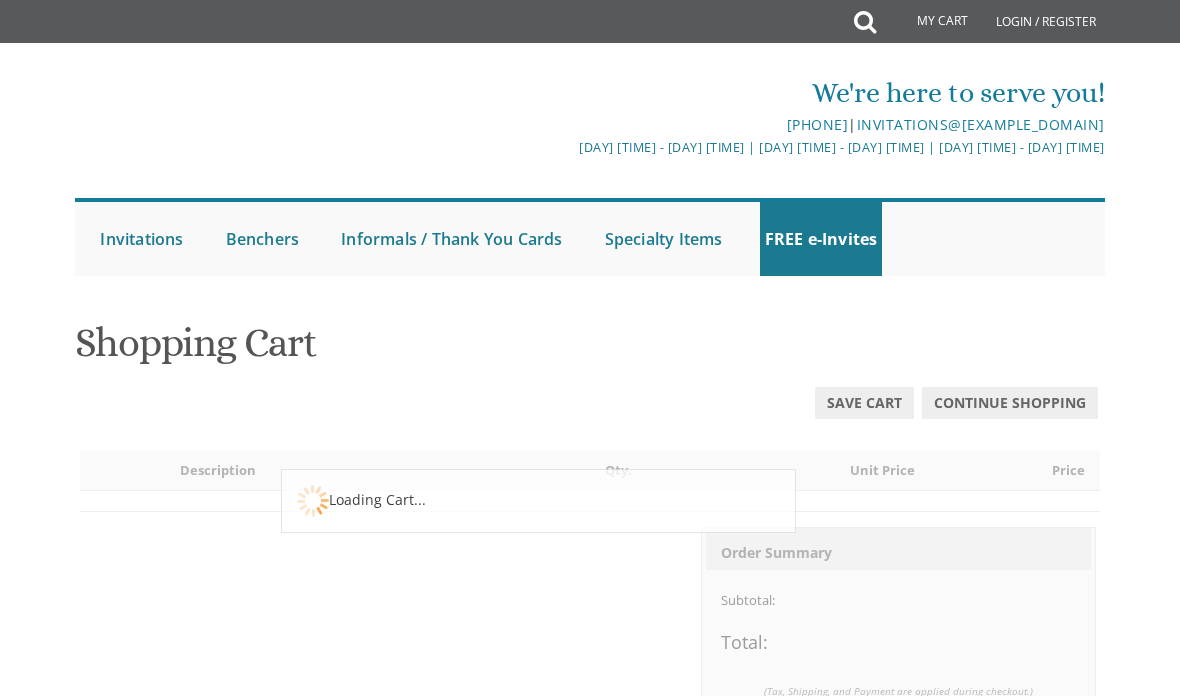 scroll, scrollTop: 0, scrollLeft: 0, axis: both 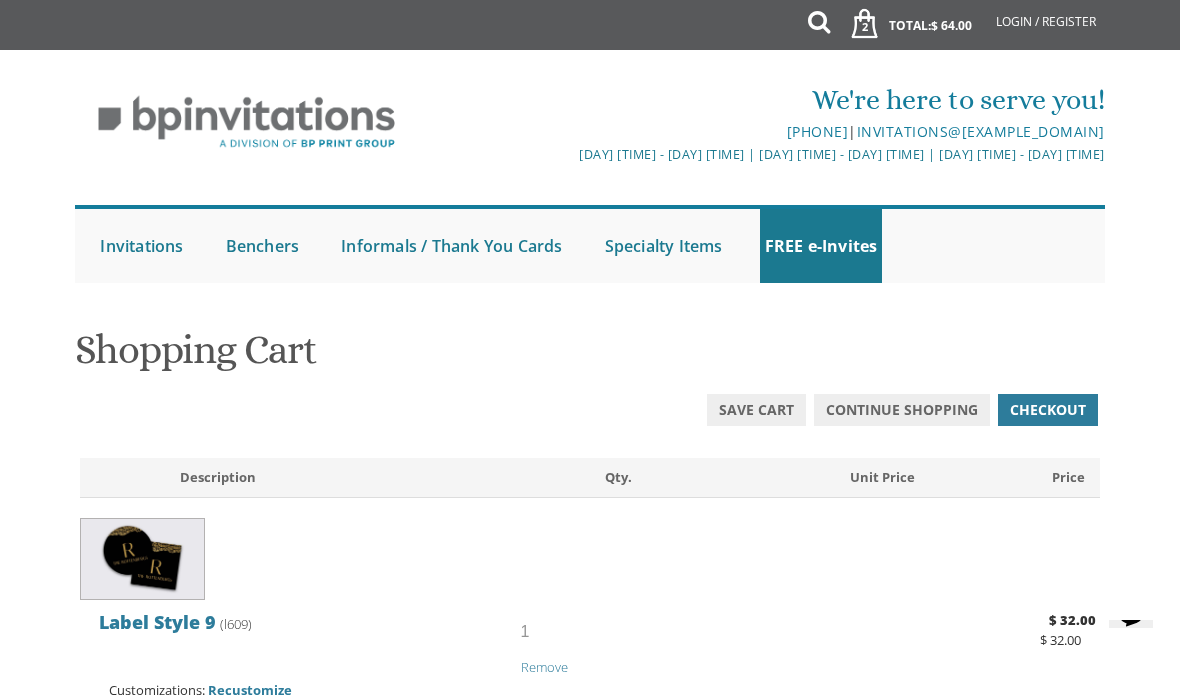 click on "2" at bounding box center (864, 27) 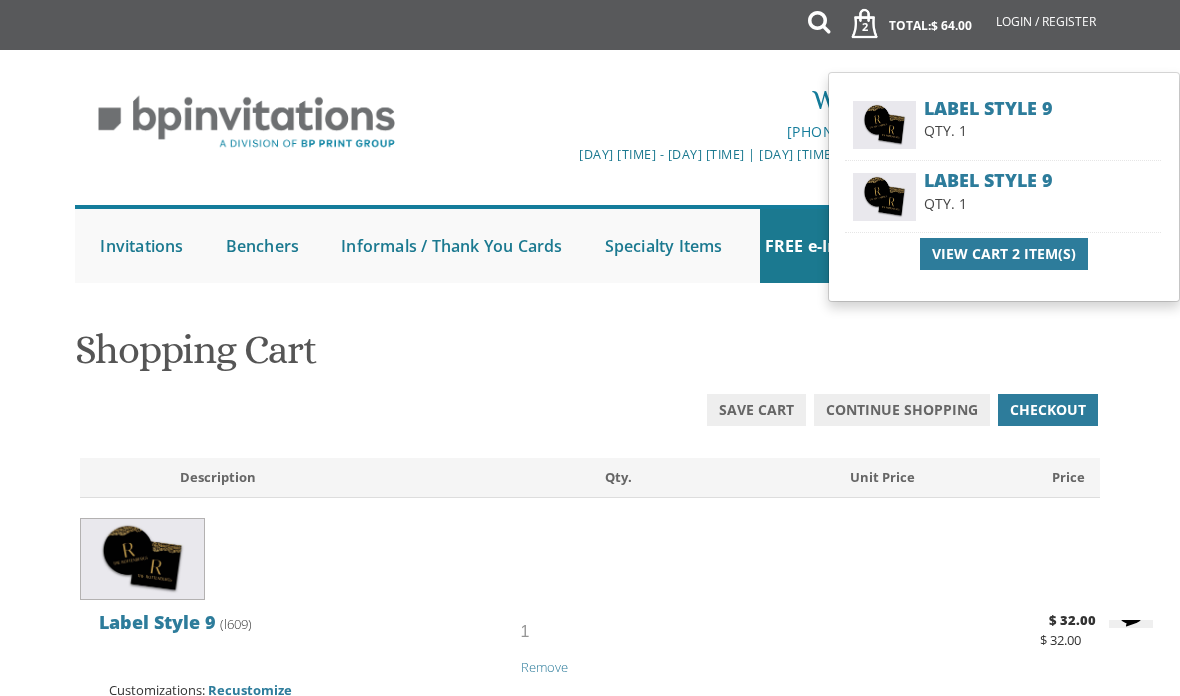 click on "View Cart 2  Item(s)" at bounding box center (1004, 254) 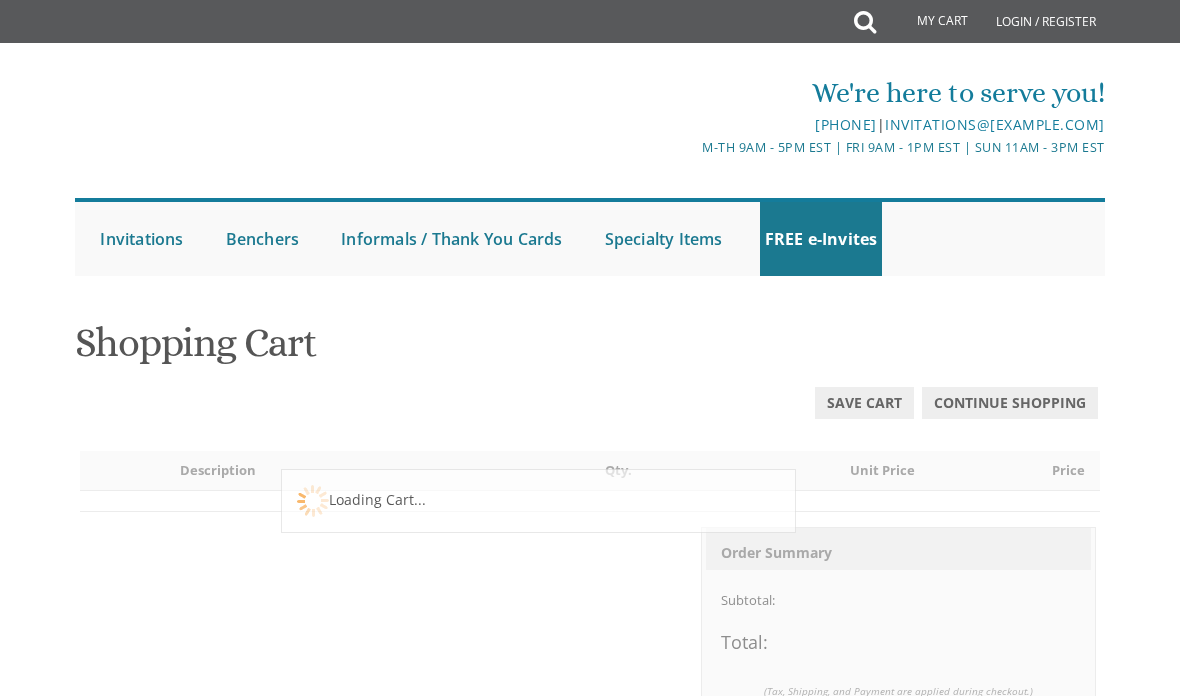 scroll, scrollTop: 0, scrollLeft: 0, axis: both 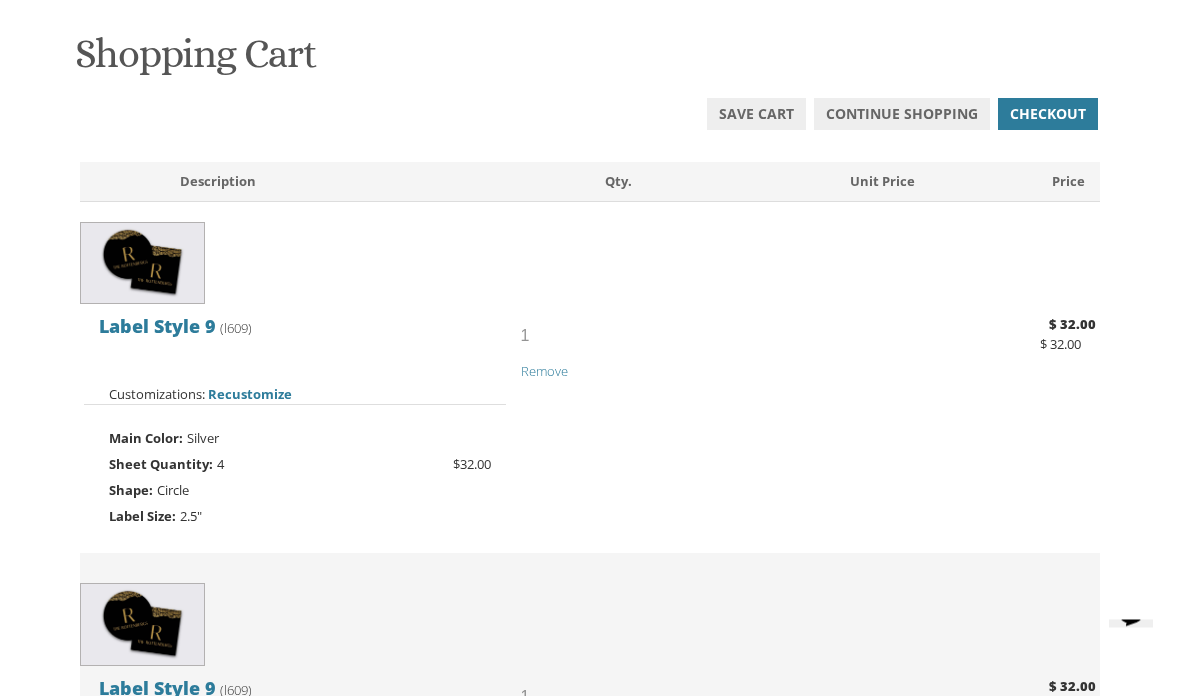 click on "Remove" at bounding box center (544, 371) 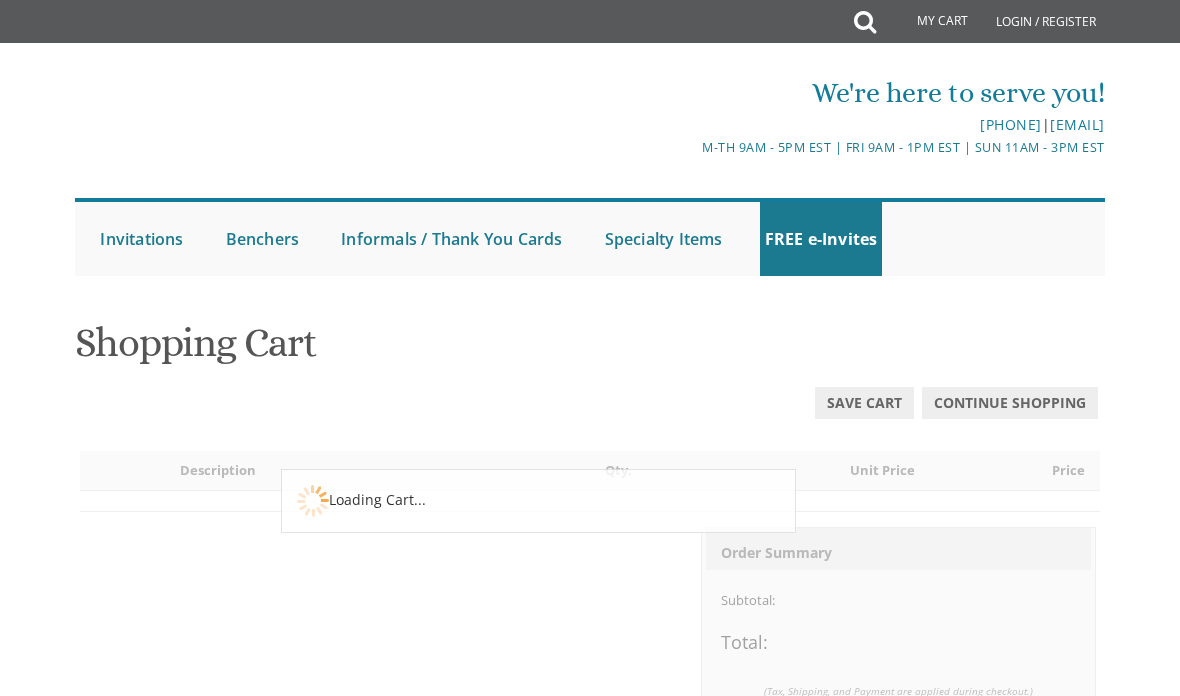 scroll, scrollTop: 0, scrollLeft: 0, axis: both 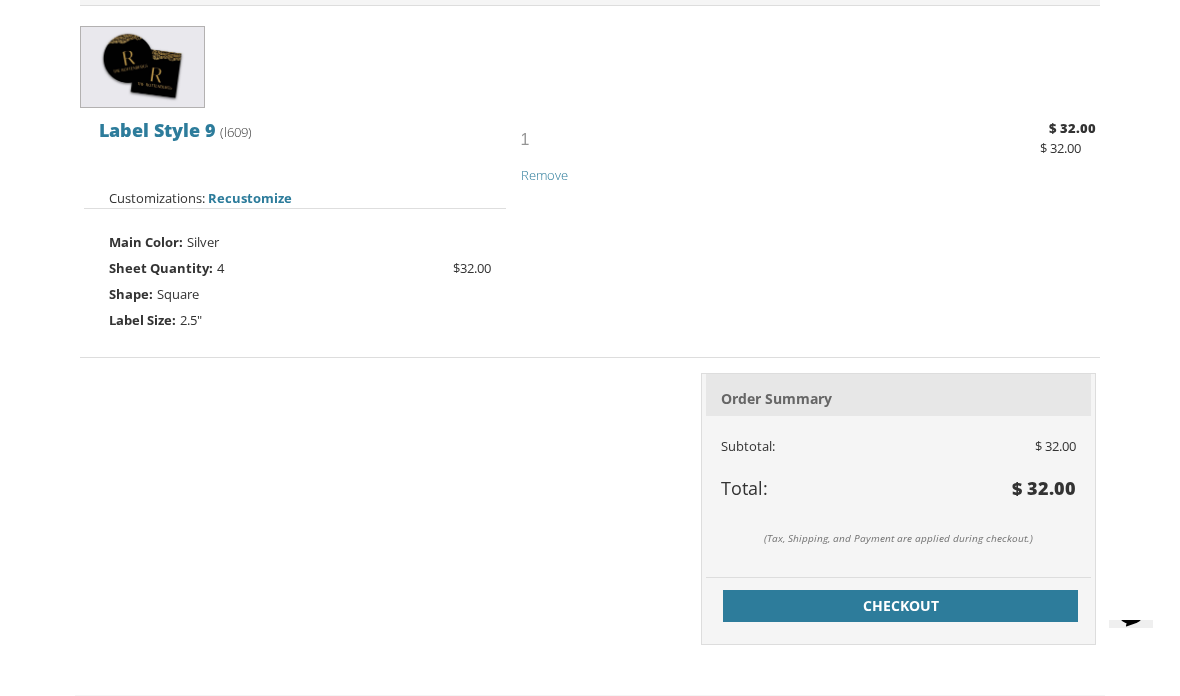 click on "Checkout" at bounding box center [900, 606] 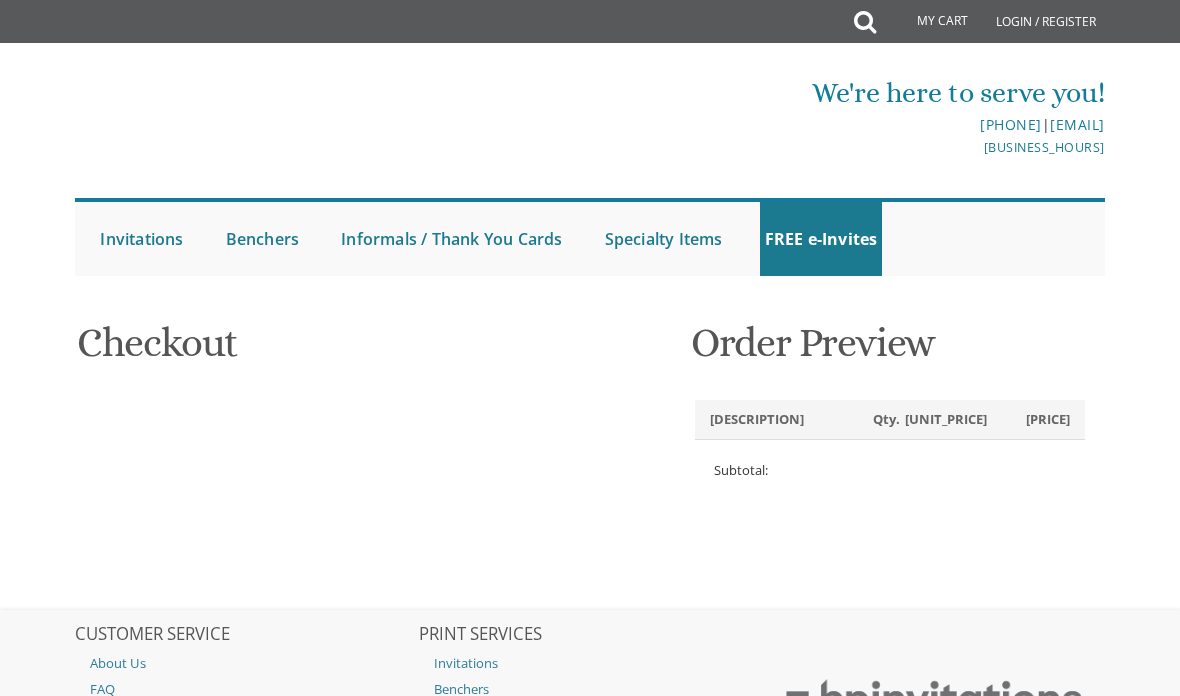 scroll, scrollTop: 0, scrollLeft: 0, axis: both 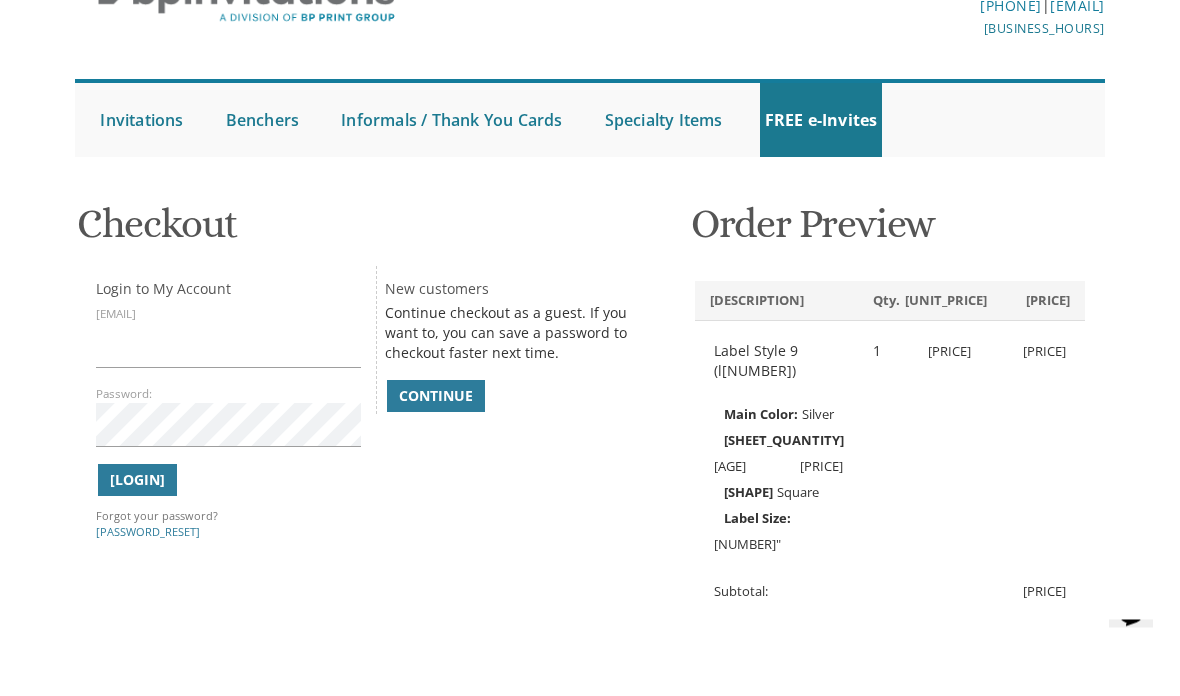 click on "Continue" at bounding box center [436, 419] 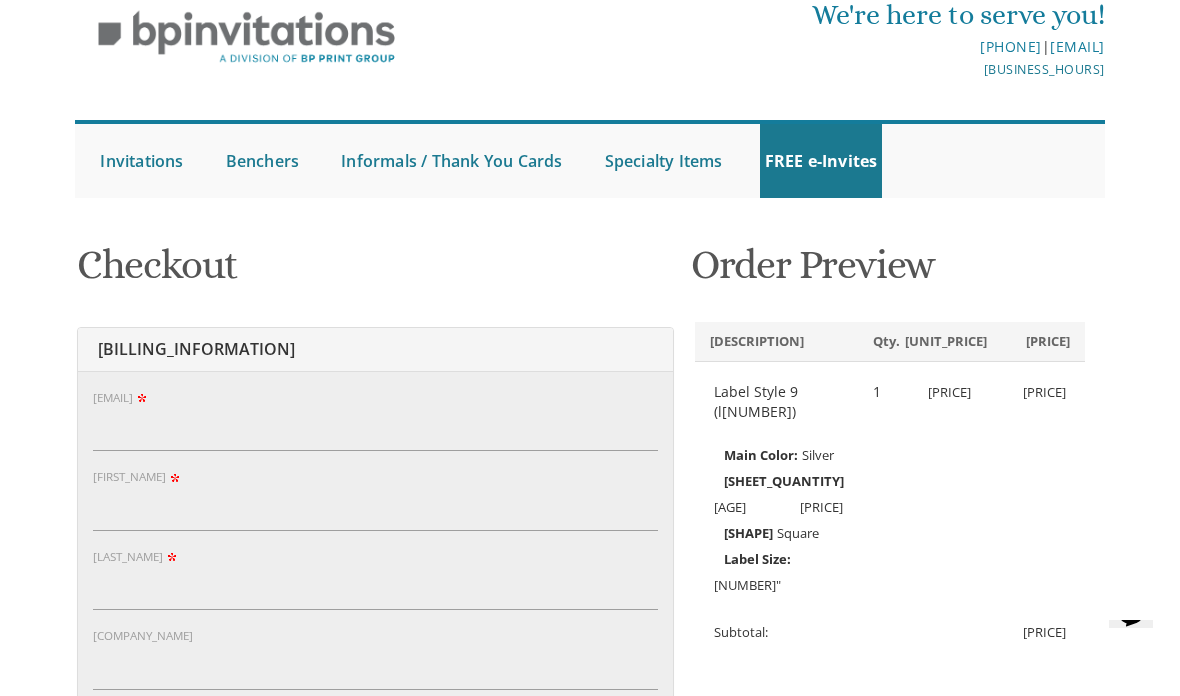 scroll, scrollTop: 54, scrollLeft: 0, axis: vertical 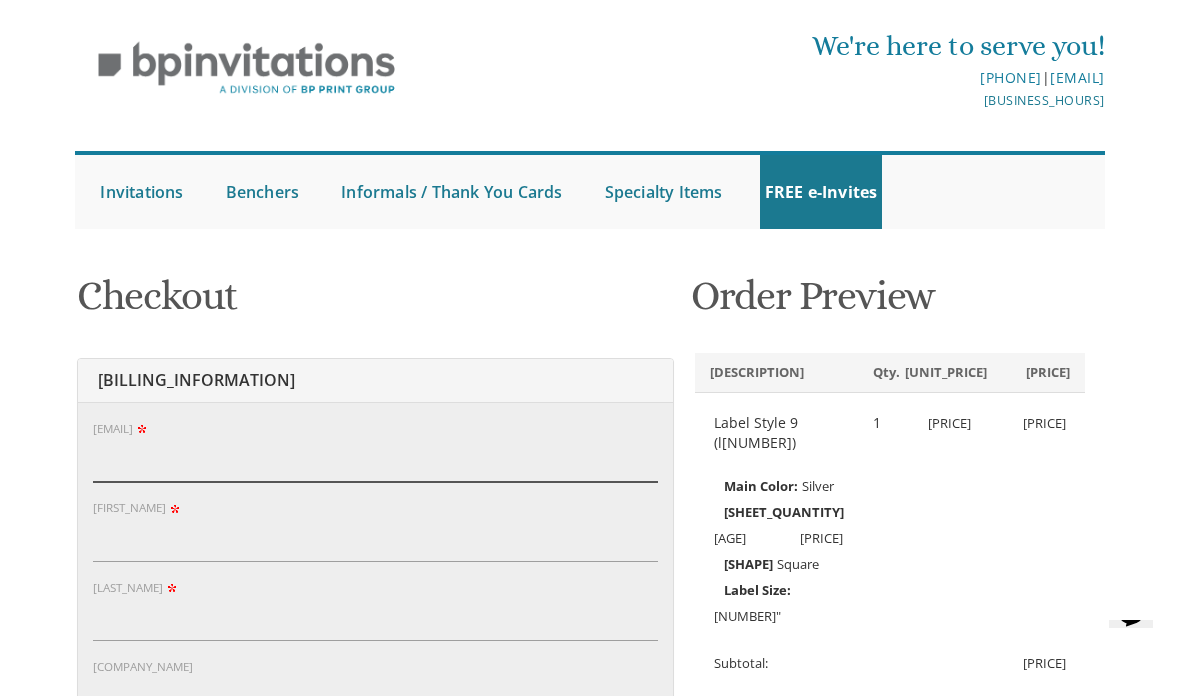 click on "E-mail:" at bounding box center (375, 481) 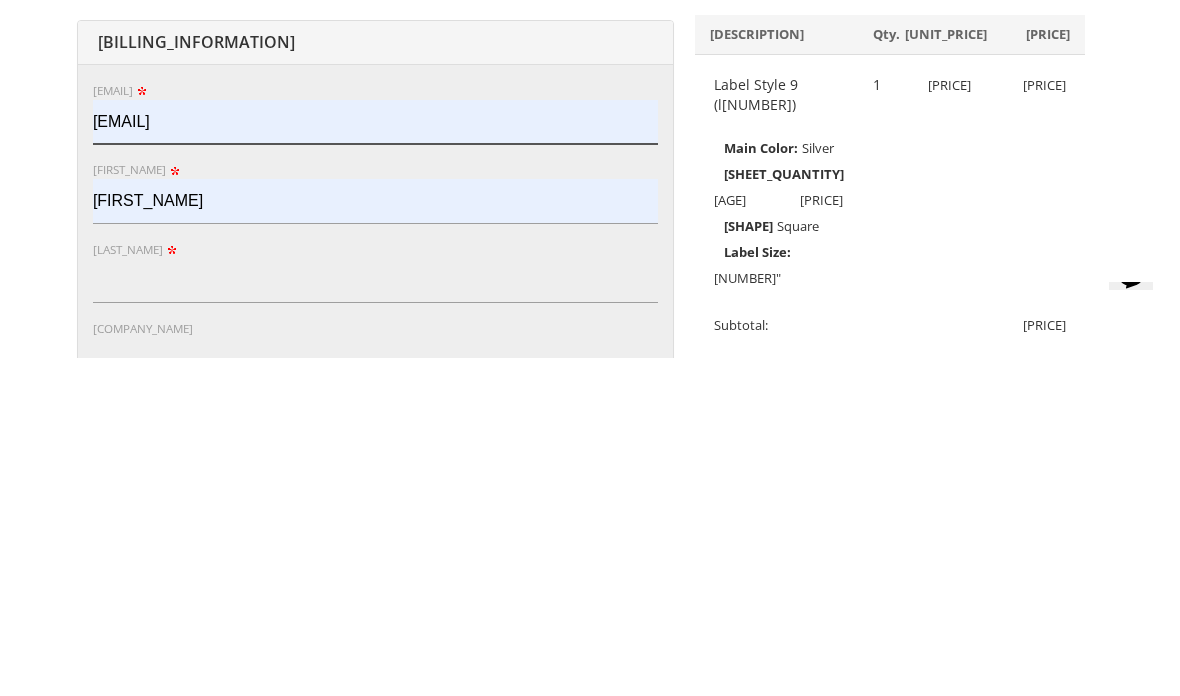 scroll, scrollTop: 392, scrollLeft: 0, axis: vertical 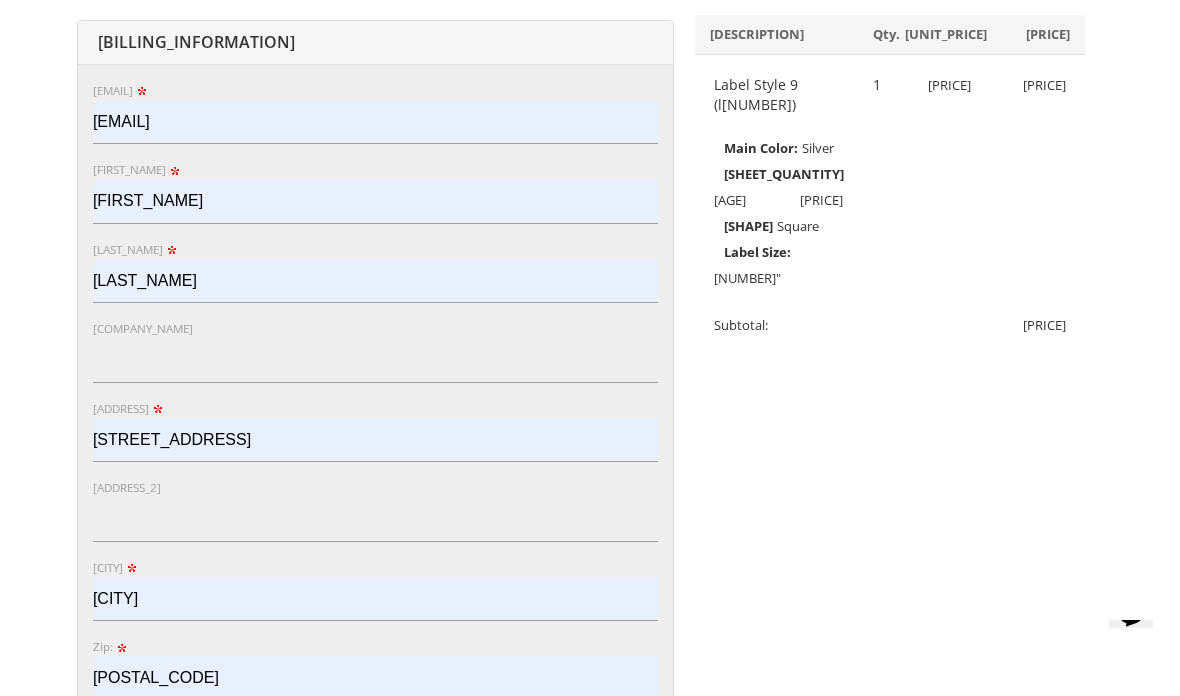click on "29 Columbus Avenue" at bounding box center (375, 461) 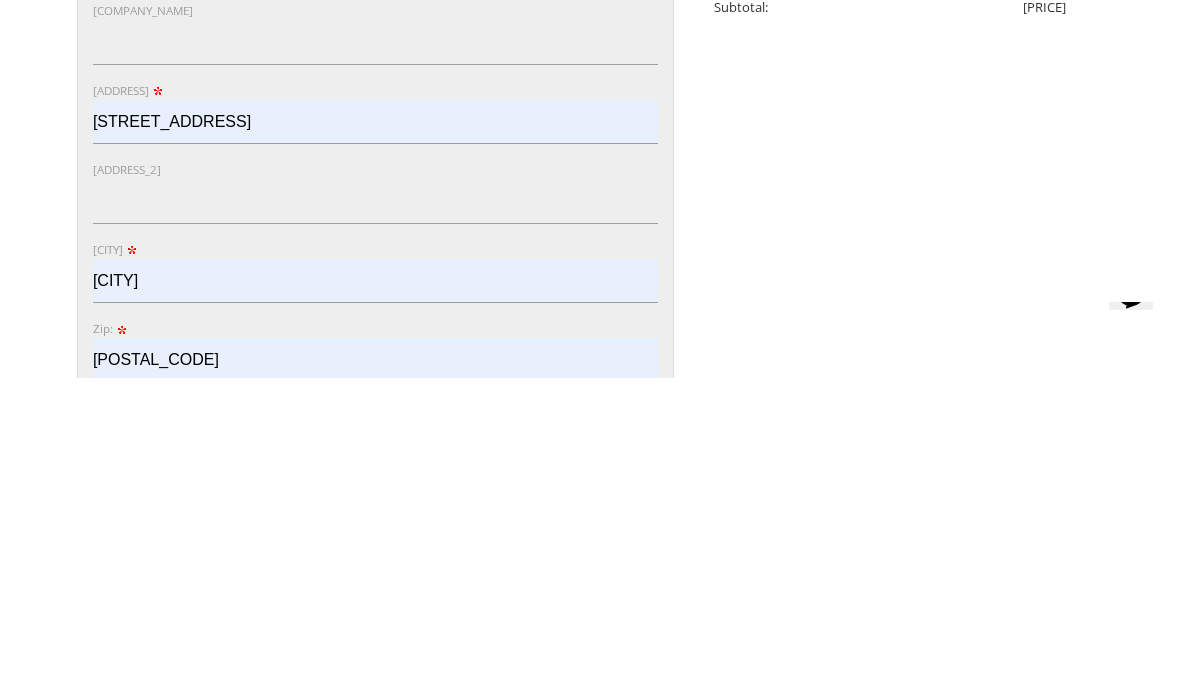scroll, scrollTop: 710, scrollLeft: 0, axis: vertical 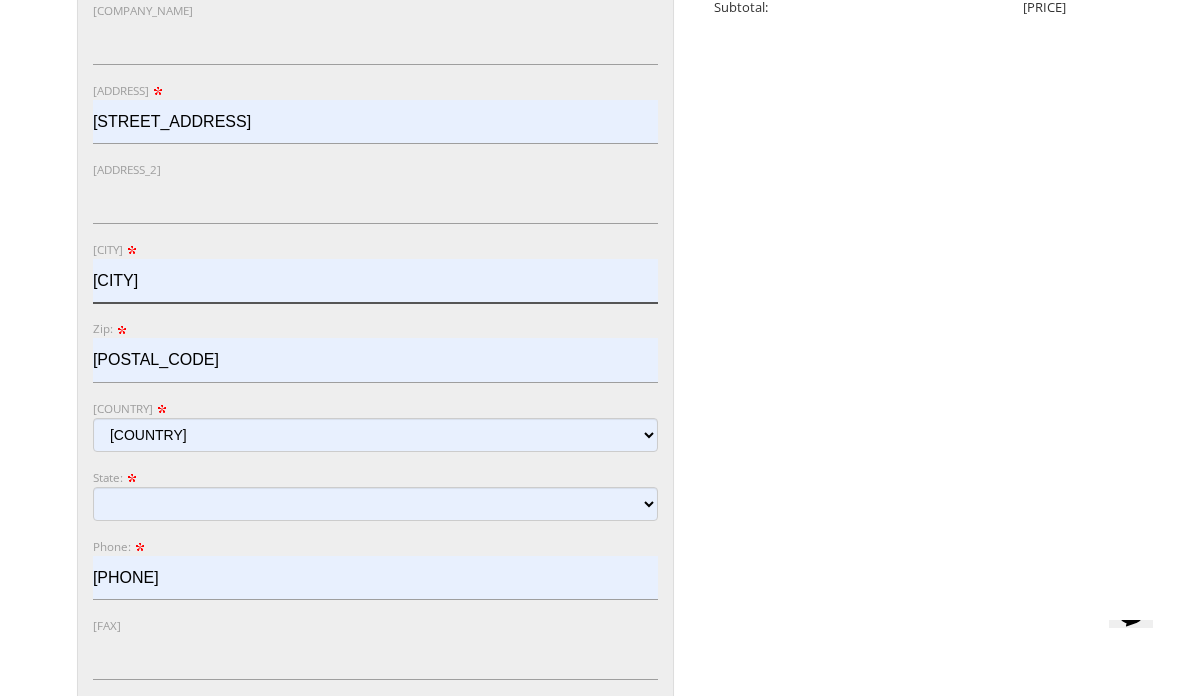 click on "Lakewood" at bounding box center (375, 302) 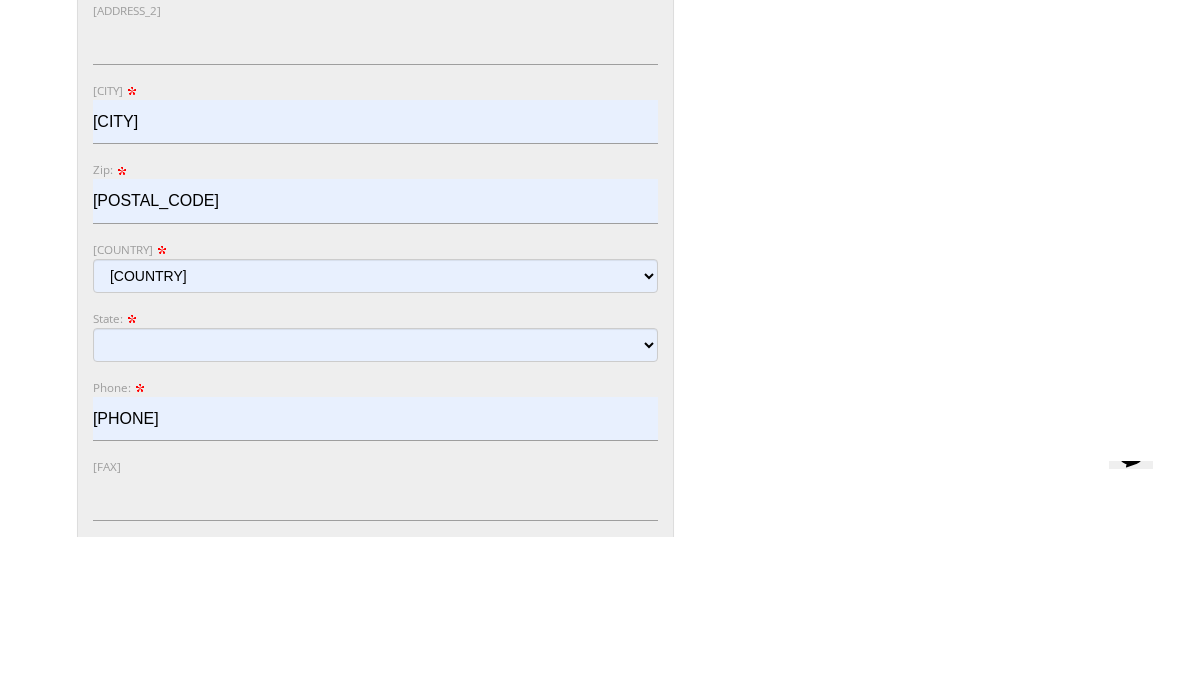 scroll, scrollTop: 869, scrollLeft: 0, axis: vertical 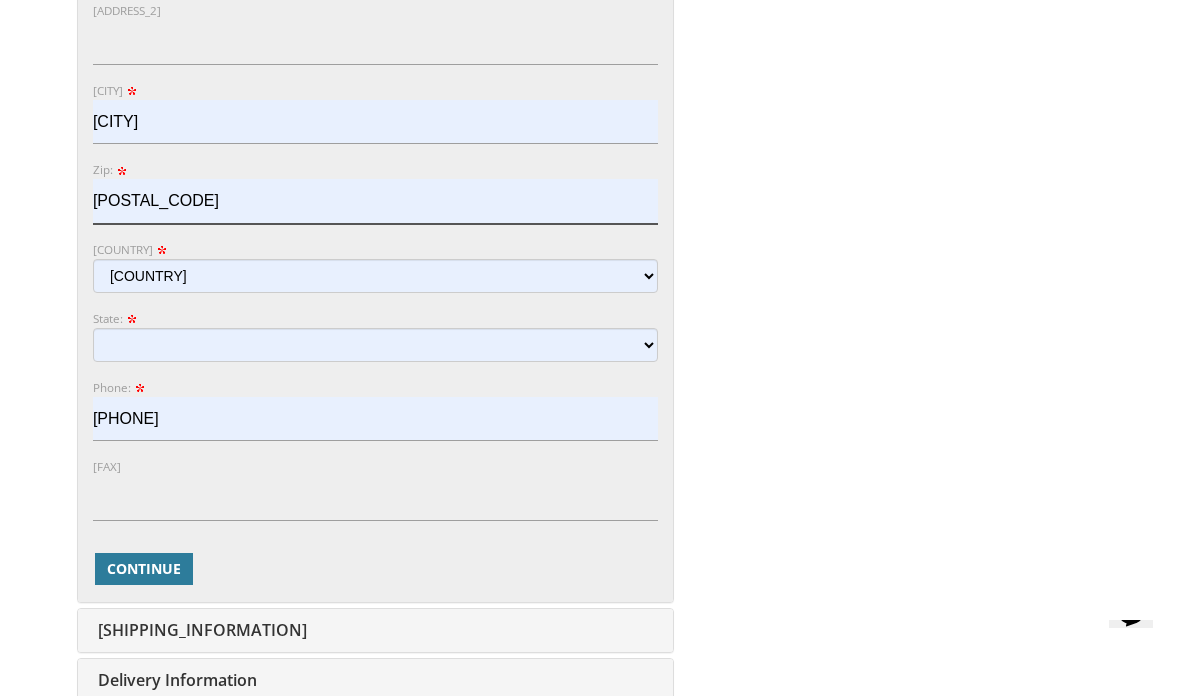 click on "08701" at bounding box center (375, 223) 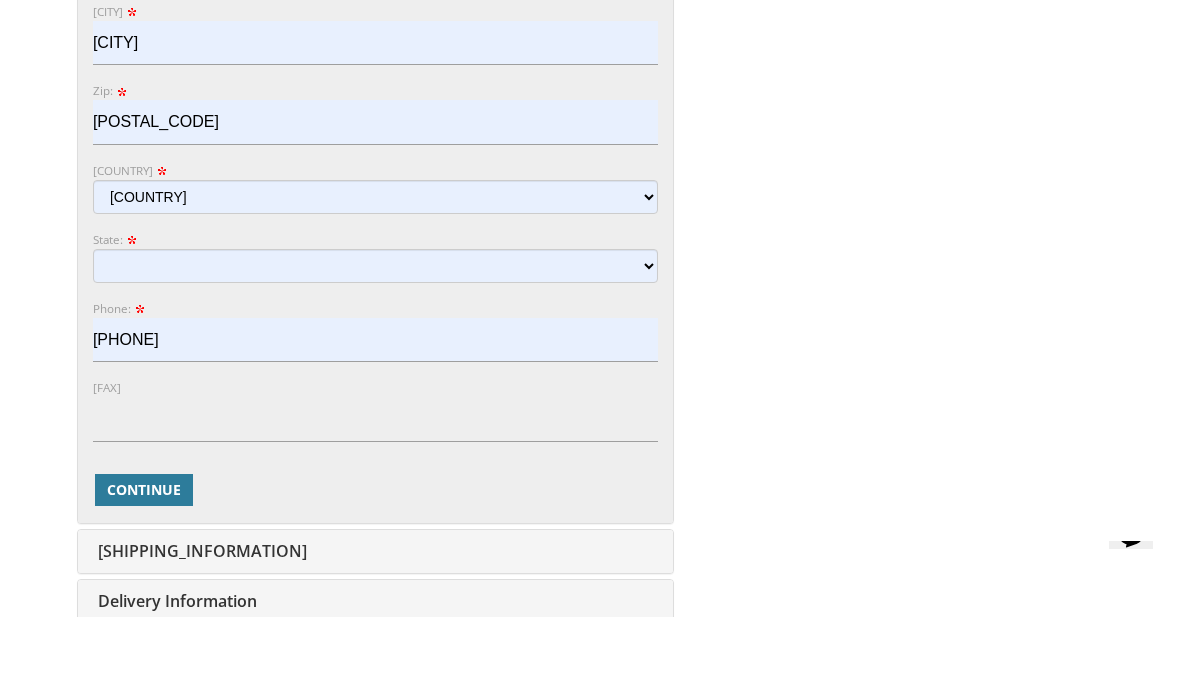 scroll, scrollTop: 948, scrollLeft: 0, axis: vertical 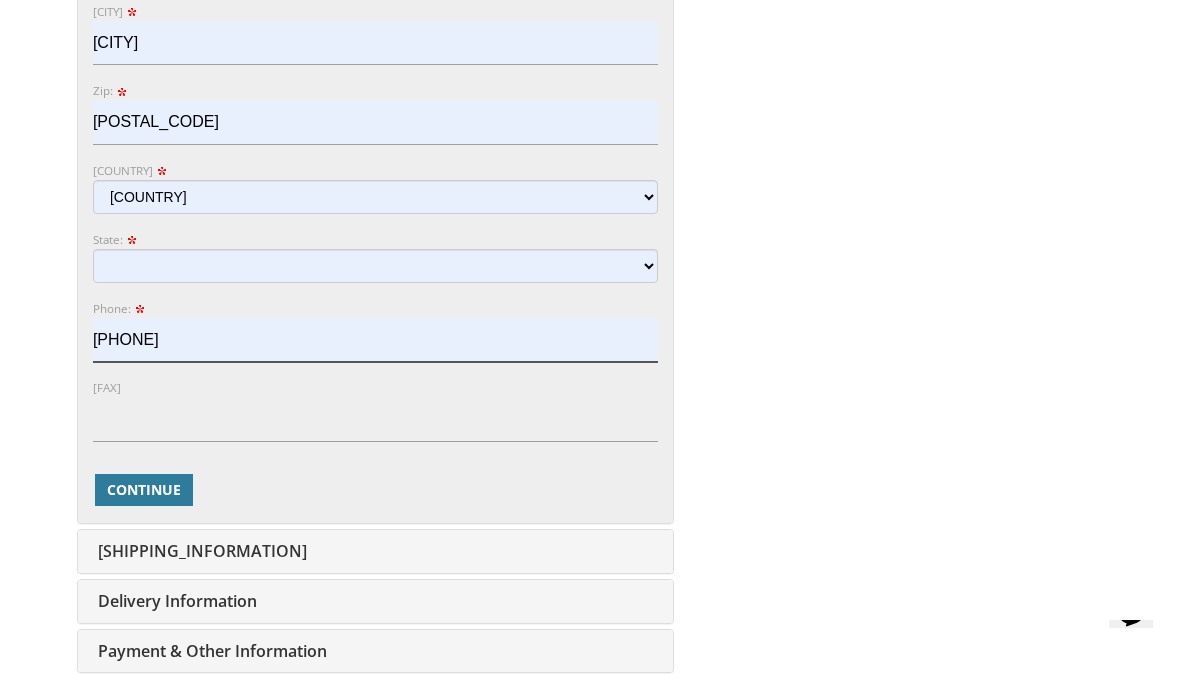 click on "7184191005" at bounding box center [375, 361] 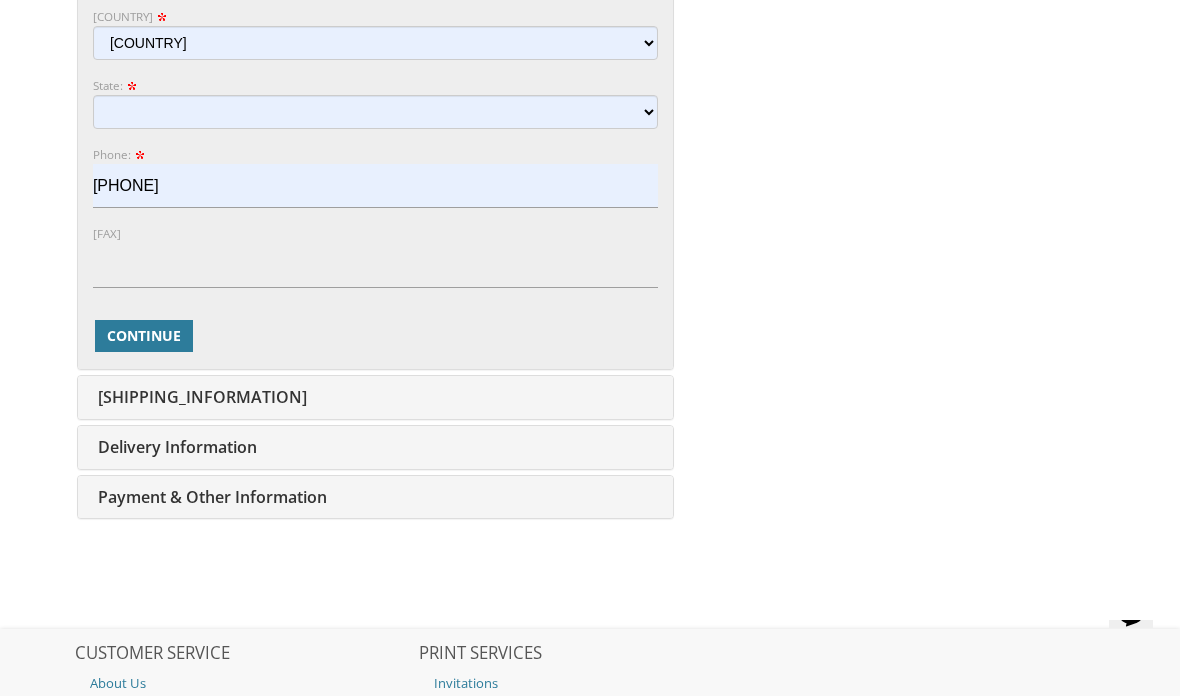scroll, scrollTop: 1101, scrollLeft: 0, axis: vertical 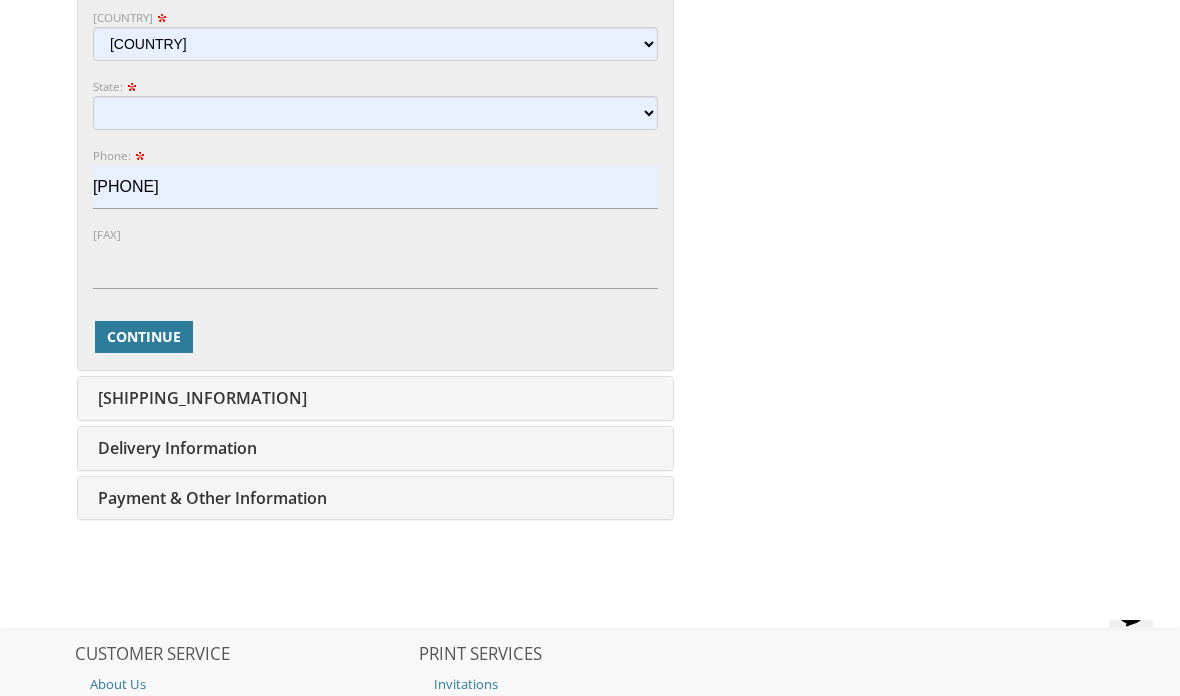 click on "Continue" at bounding box center [144, 358] 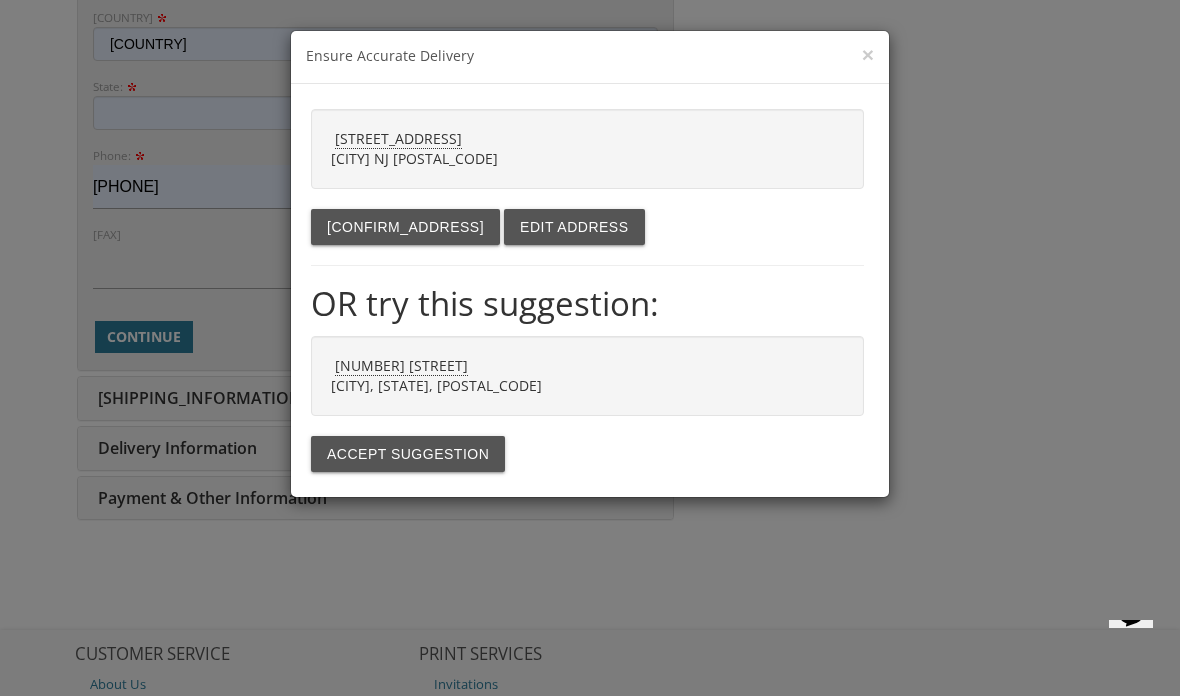 click on "Accept suggestion" at bounding box center [408, 454] 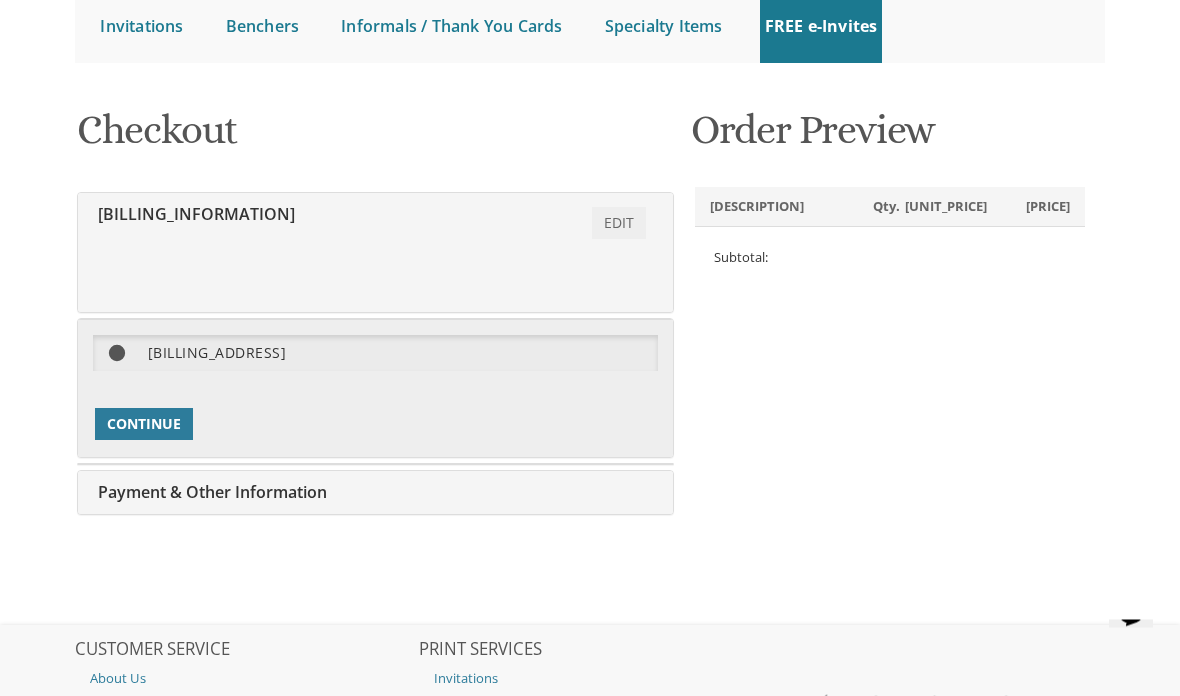 scroll, scrollTop: 221, scrollLeft: 0, axis: vertical 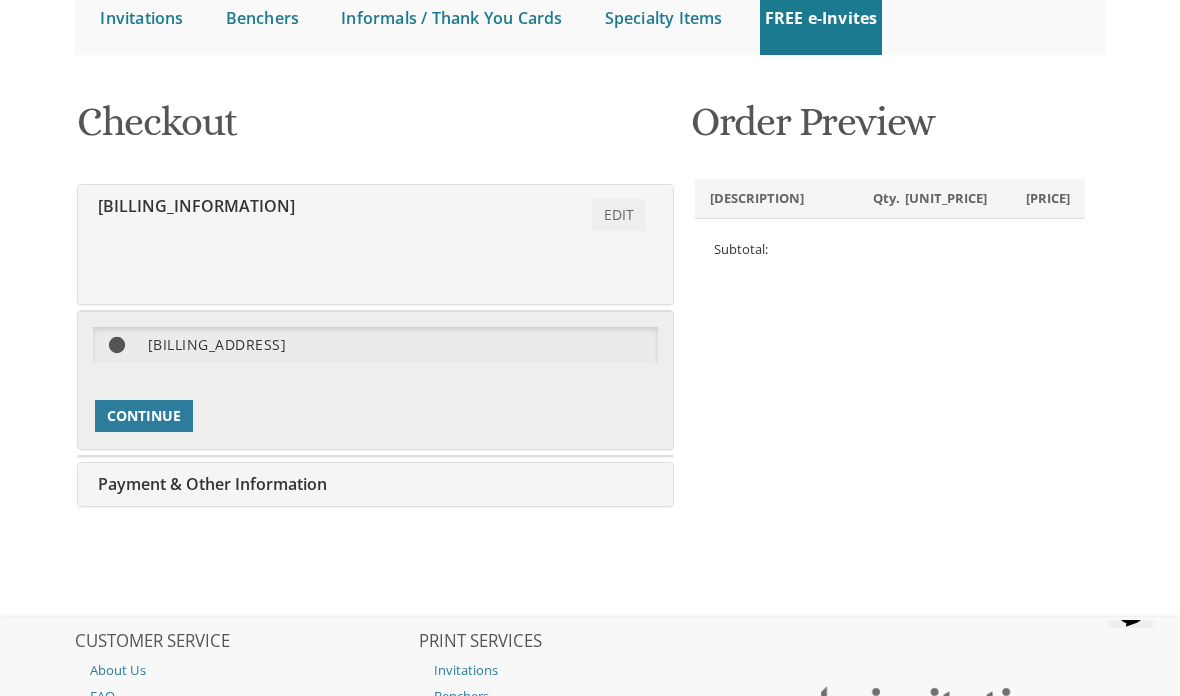 click on "Continue" at bounding box center [144, 437] 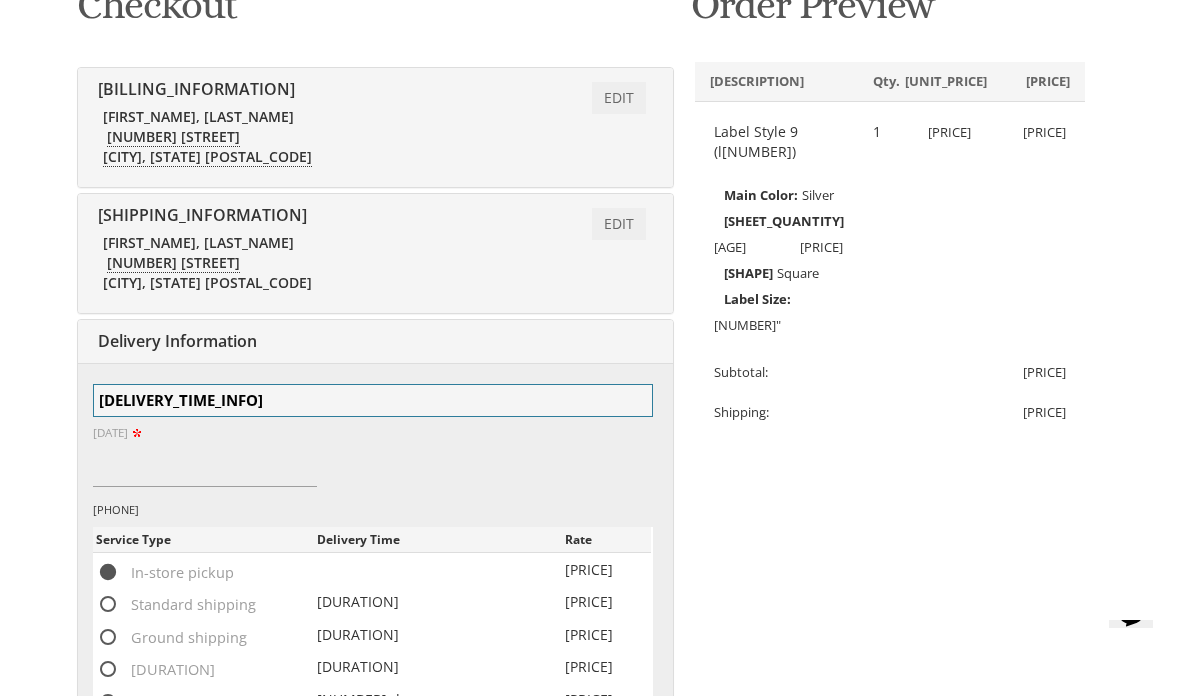 scroll, scrollTop: 309, scrollLeft: 0, axis: vertical 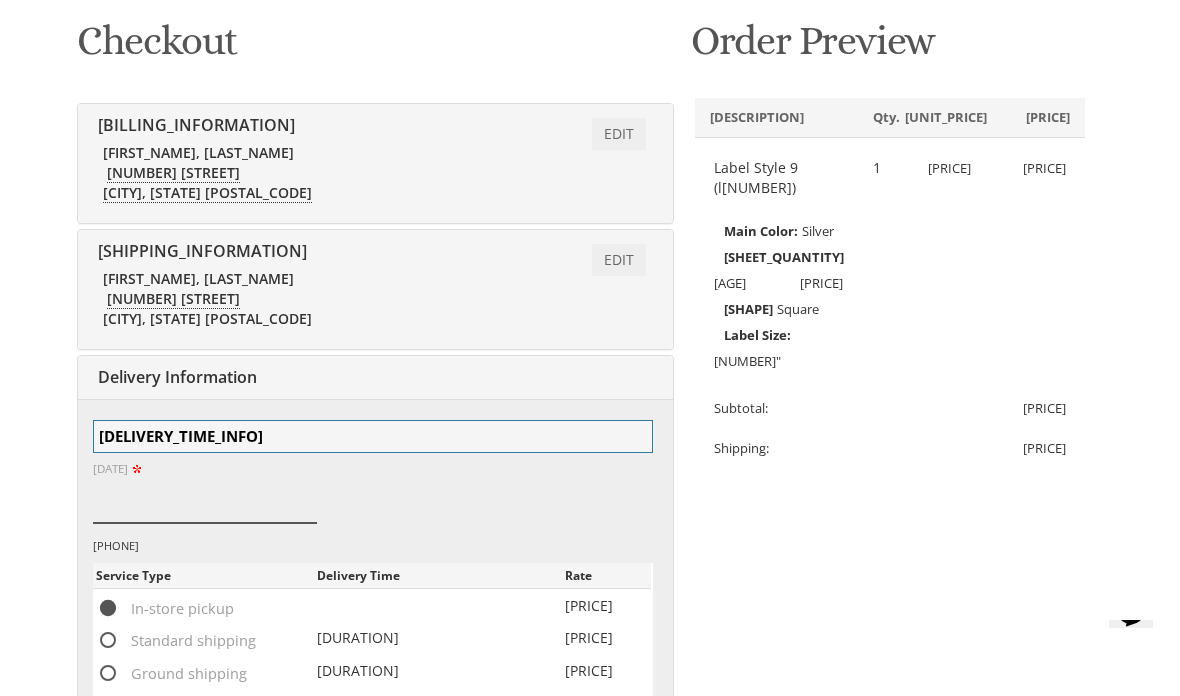 click at bounding box center (205, 543) 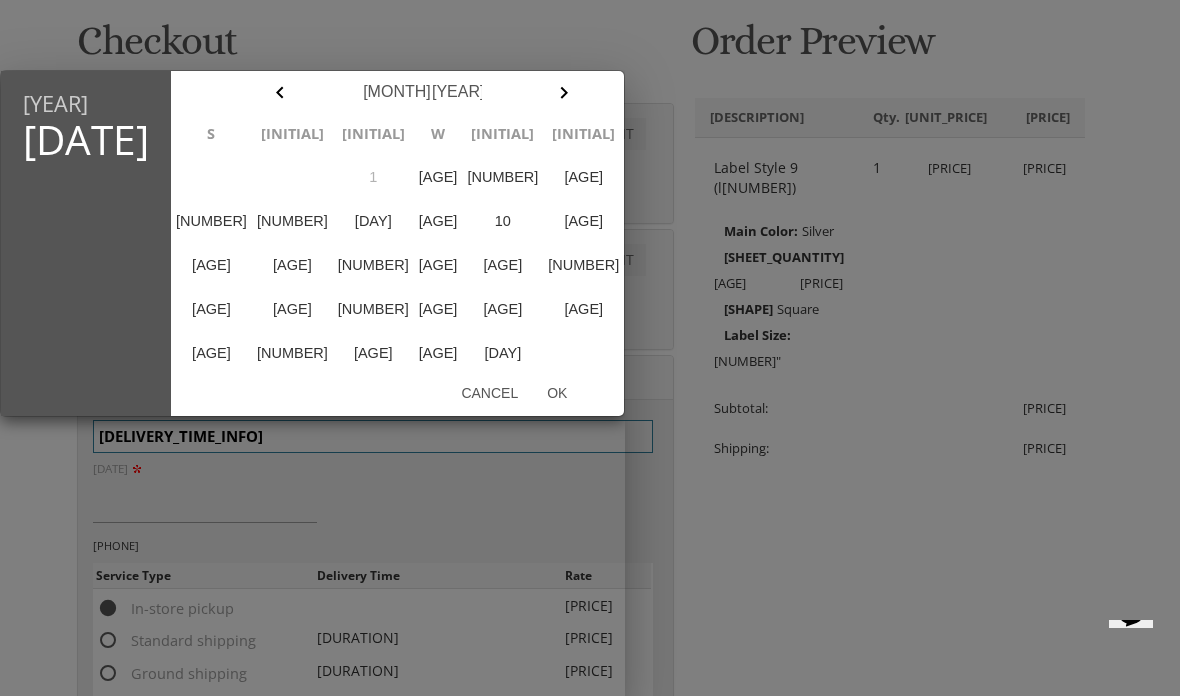 click on "2" at bounding box center (402, 177) 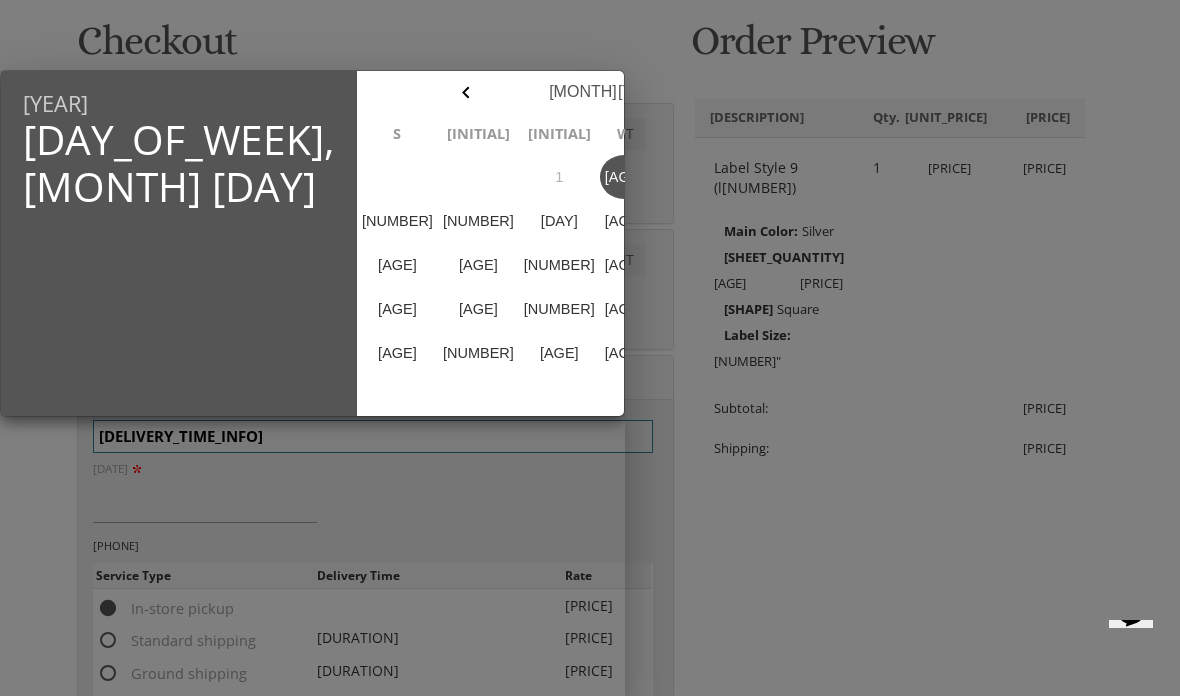 click on "Ok" at bounding box center [582, 393] 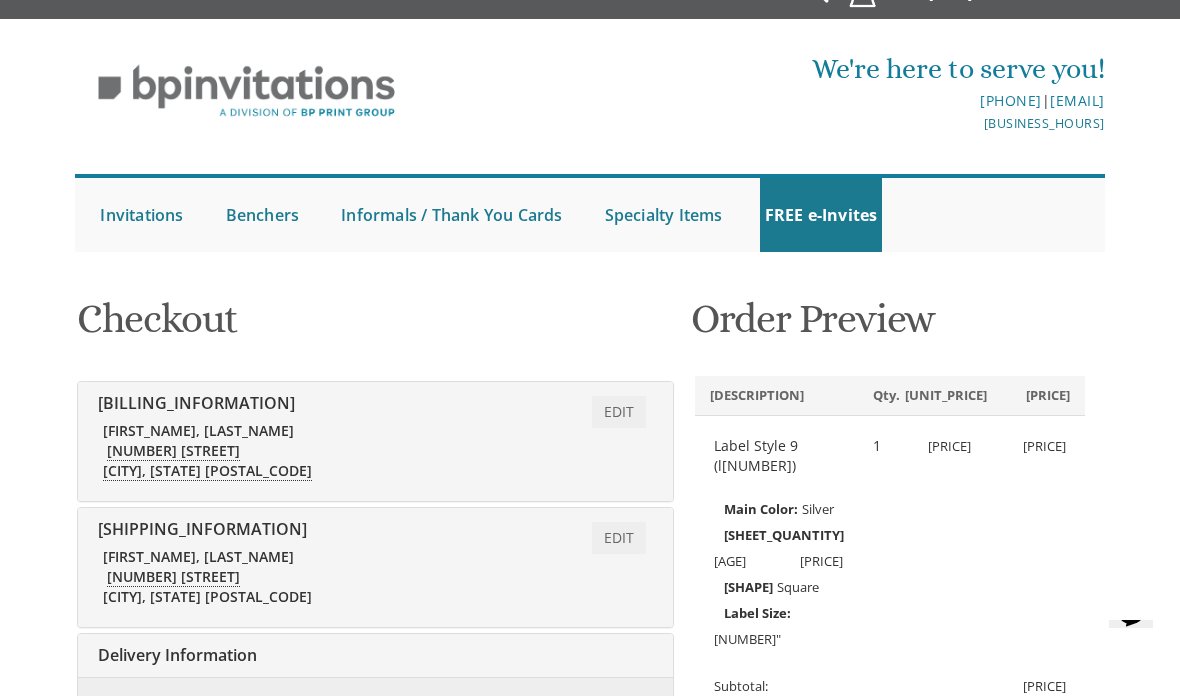 scroll, scrollTop: 0, scrollLeft: 0, axis: both 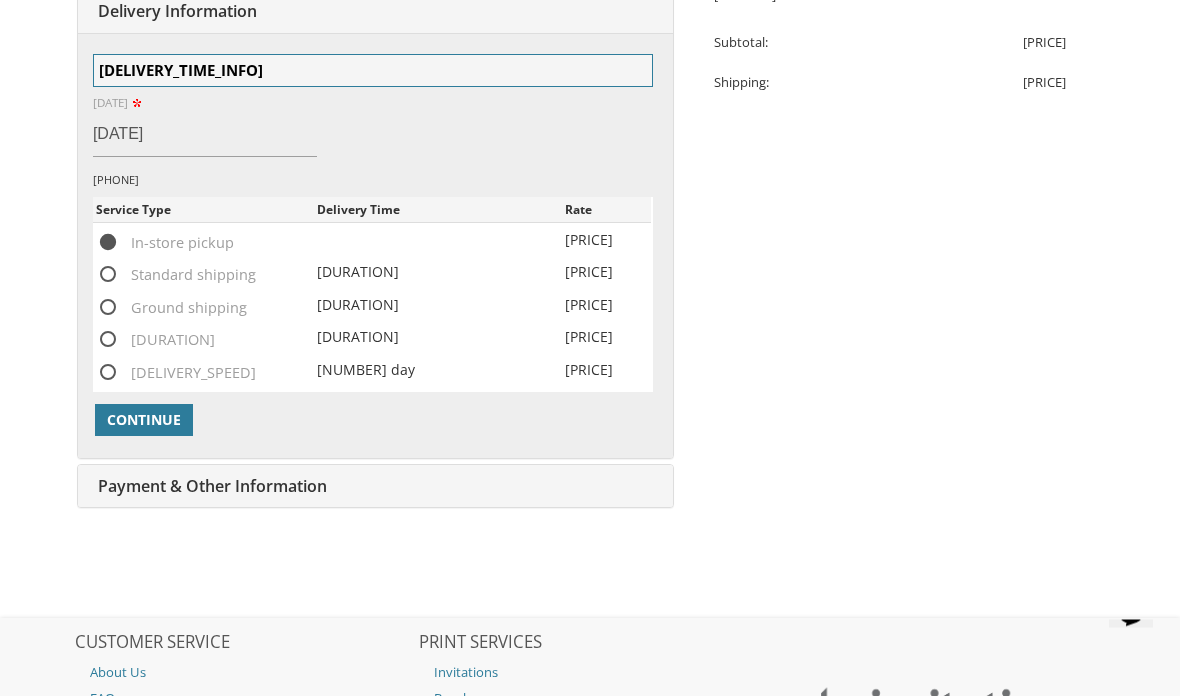 click on "Continue" at bounding box center (144, 463) 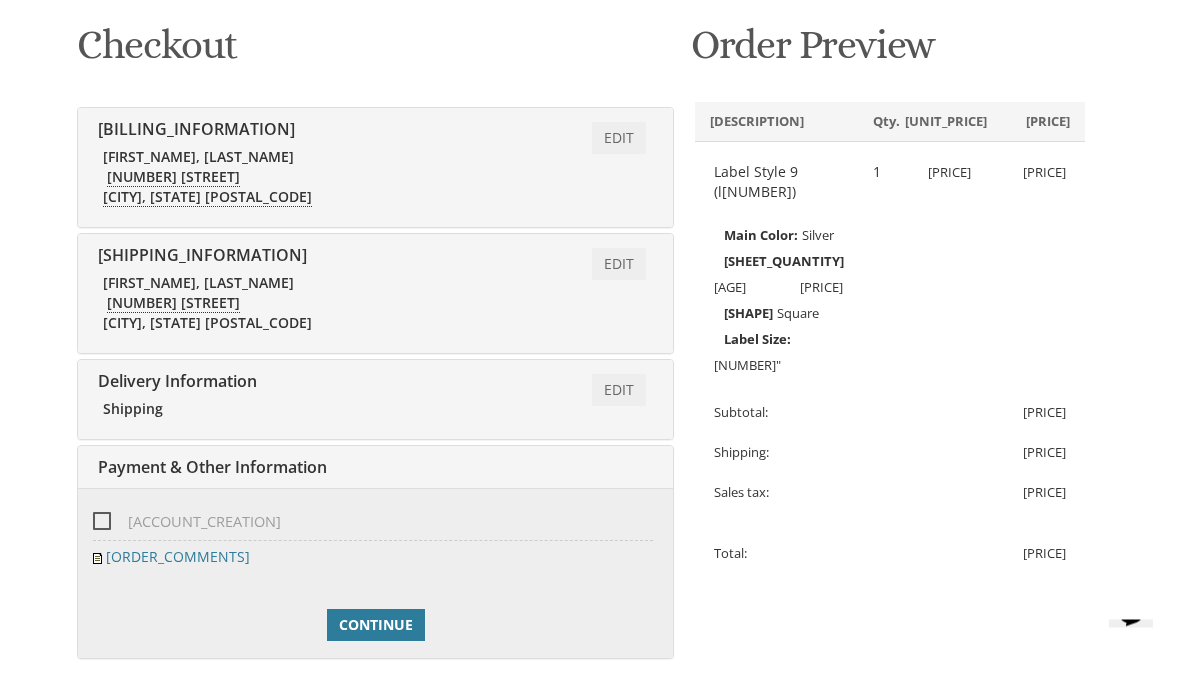 scroll, scrollTop: 297, scrollLeft: 0, axis: vertical 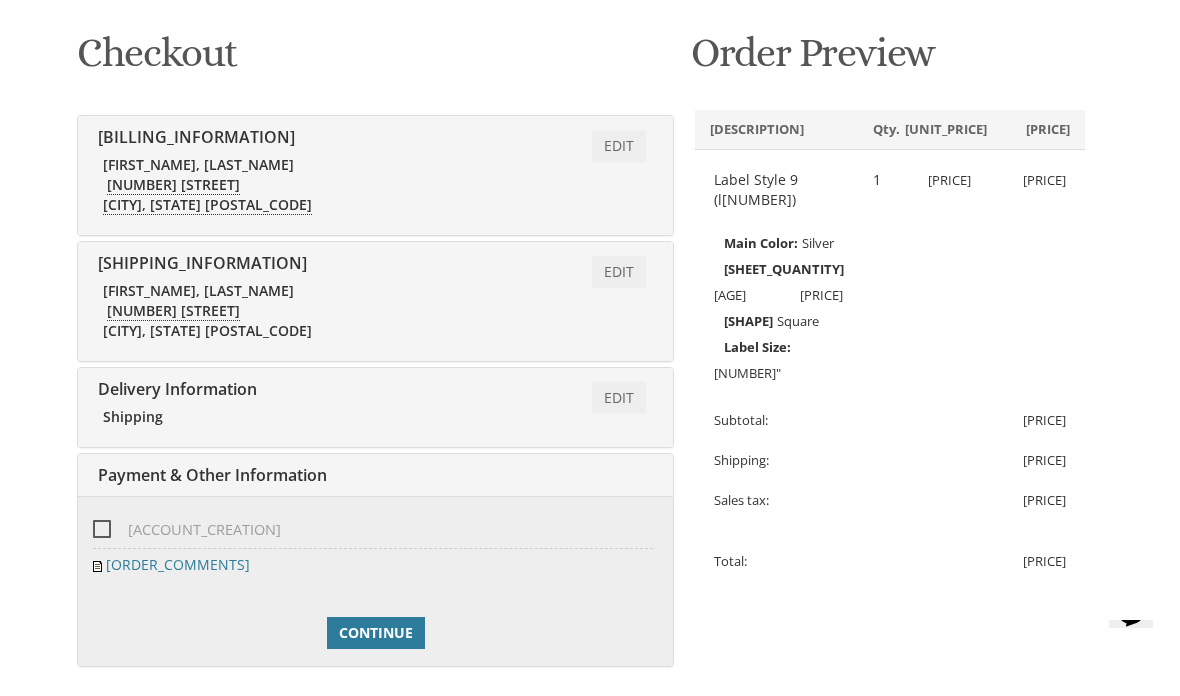 click on "Create Account?" at bounding box center [165, 551] 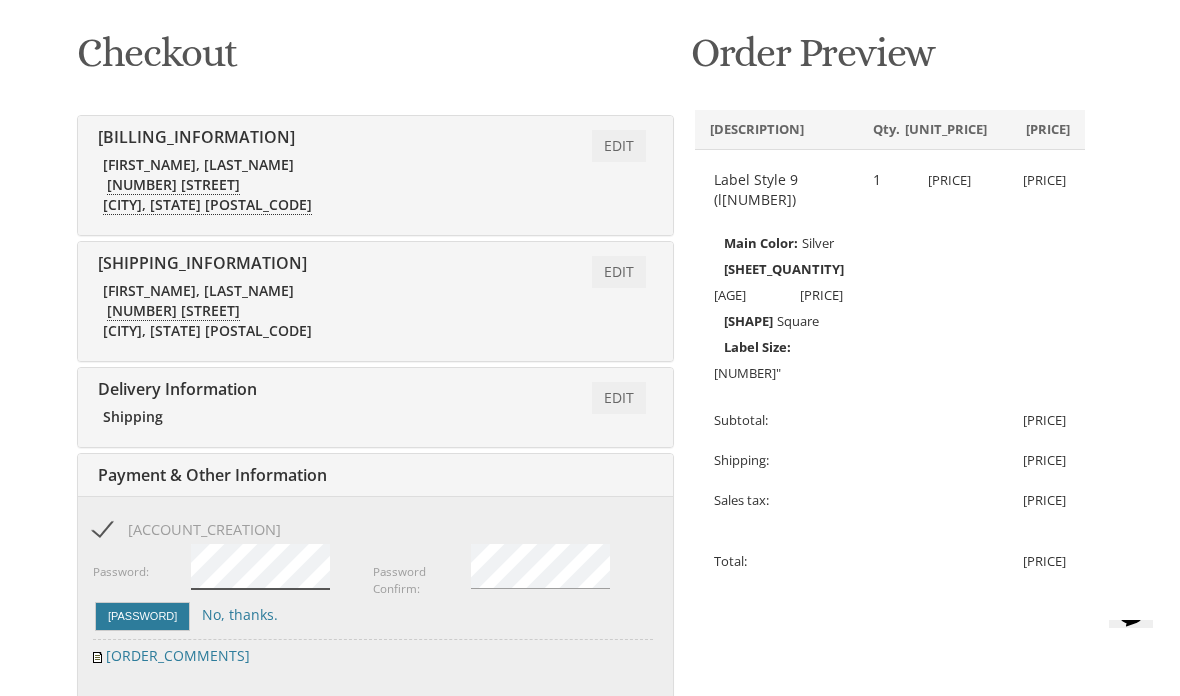 scroll, scrollTop: 296, scrollLeft: 0, axis: vertical 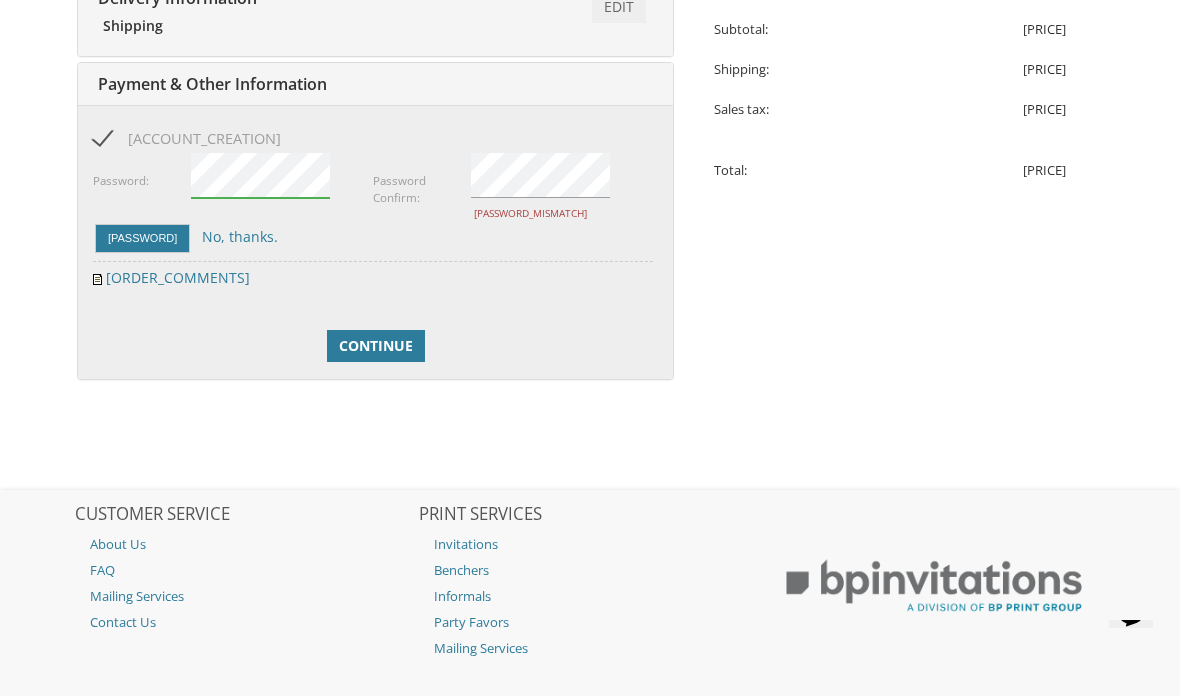 click on "Continue" at bounding box center [376, 367] 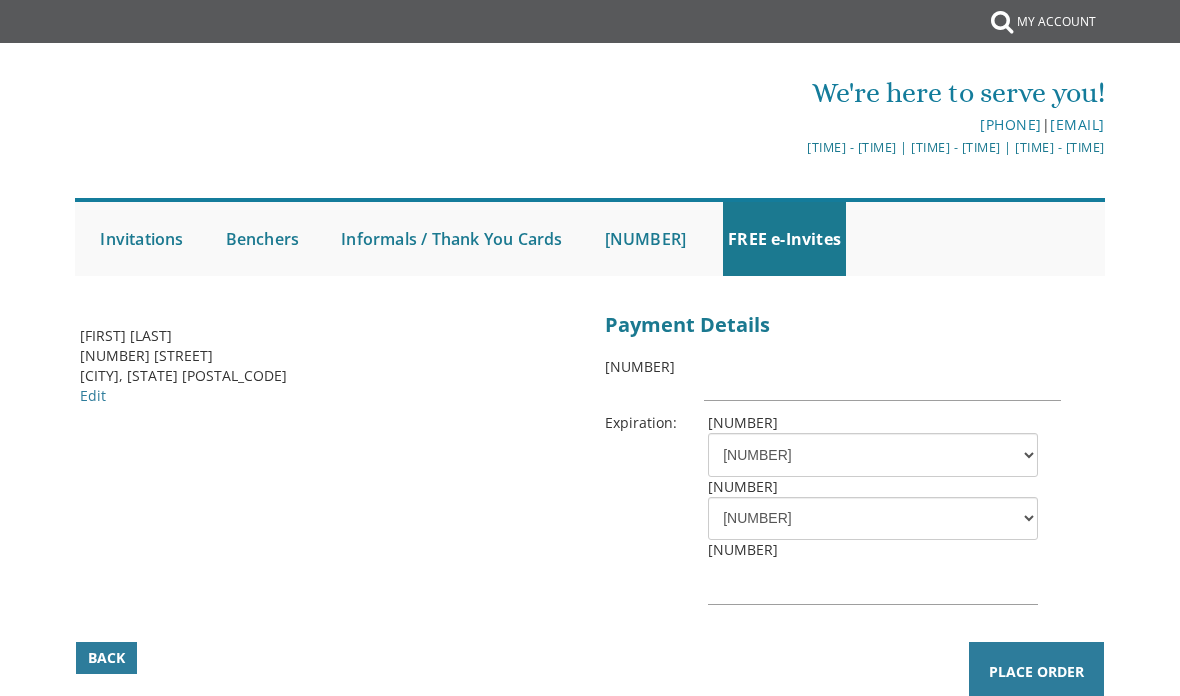scroll, scrollTop: 0, scrollLeft: 0, axis: both 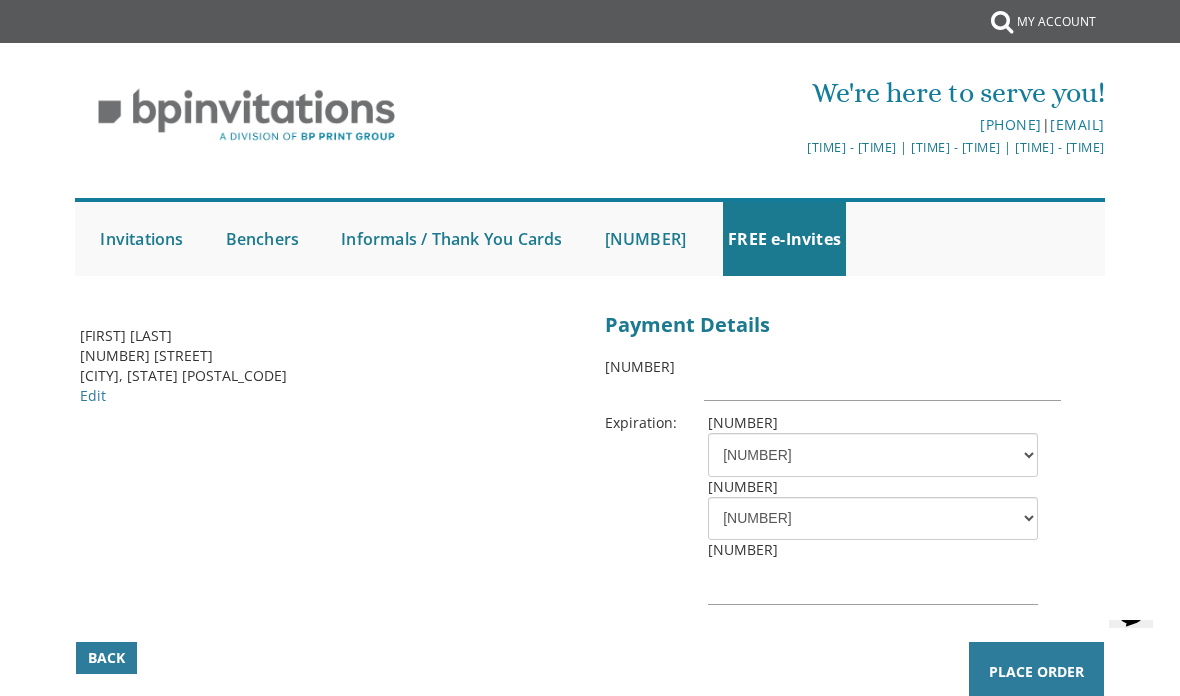 click at bounding box center [882, 379] 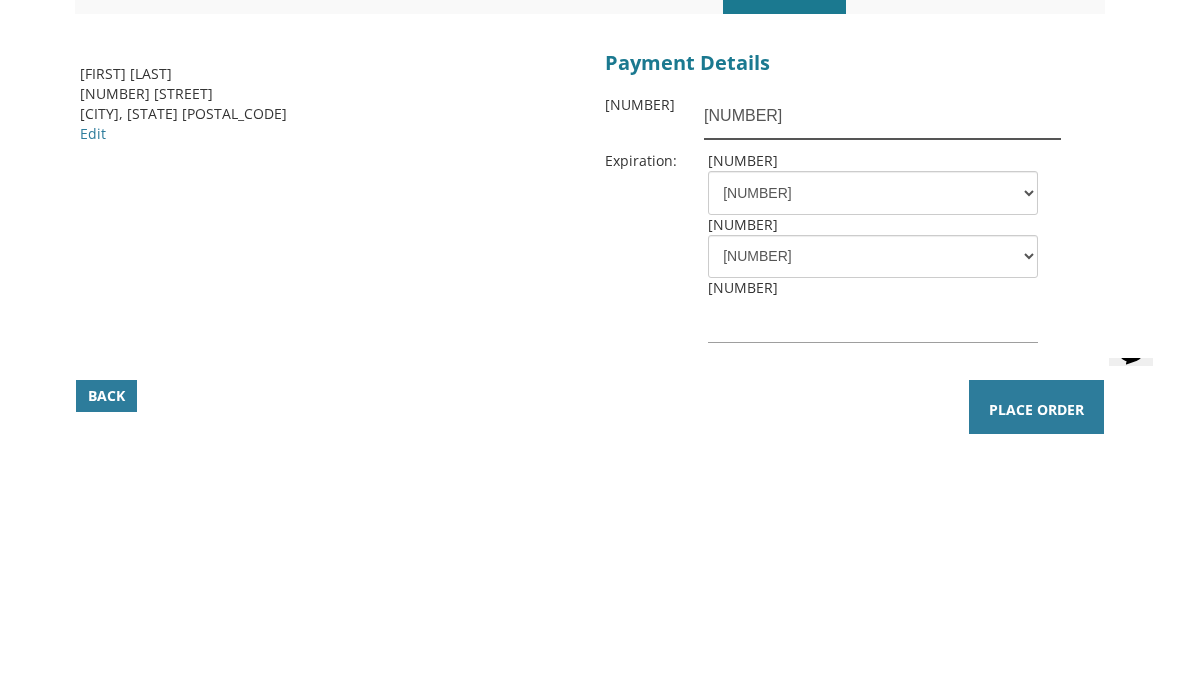 type on "4207670321890926" 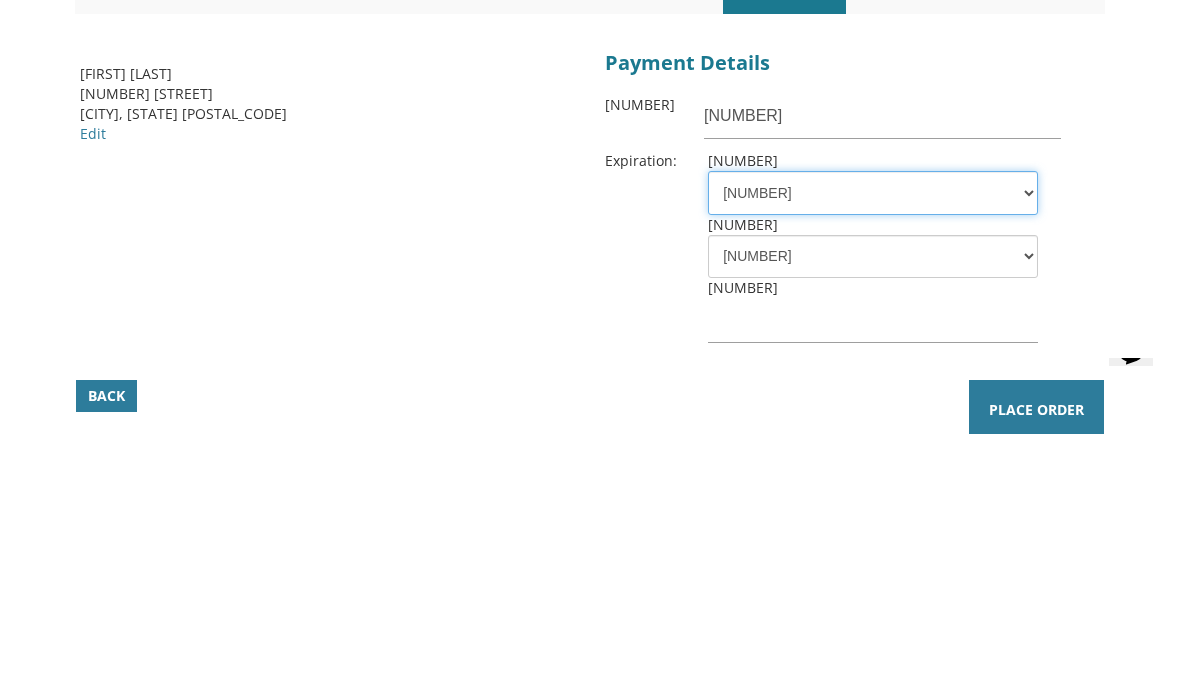 click on "1
2
3
4
5
6
7
8
9
10
11
12" at bounding box center (873, 455) 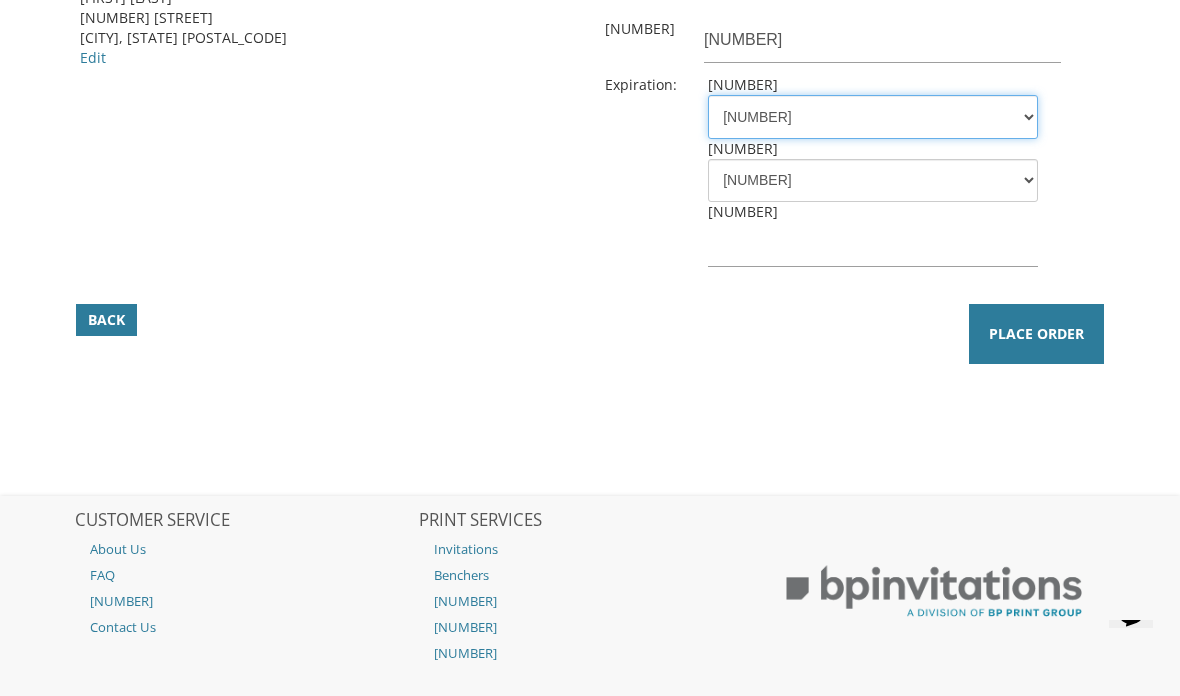 select on "12" 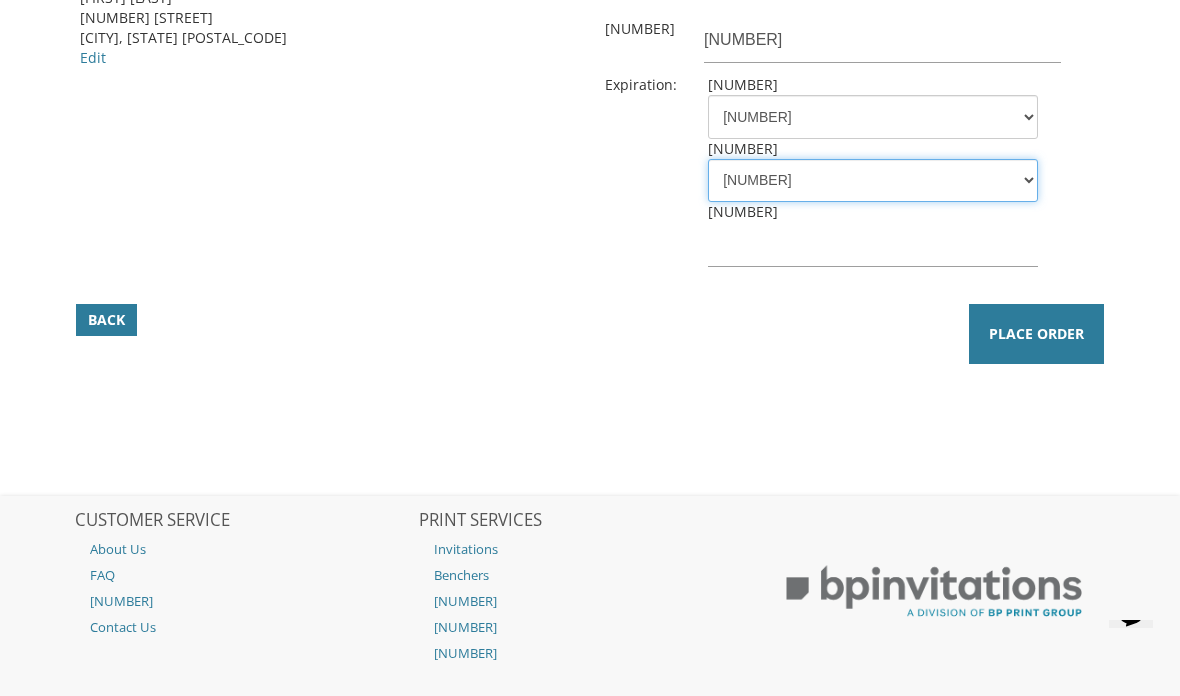 click on "2025
2026
2027
2028
2029
2030
2031
2032
2033
2034
2035" at bounding box center [873, 181] 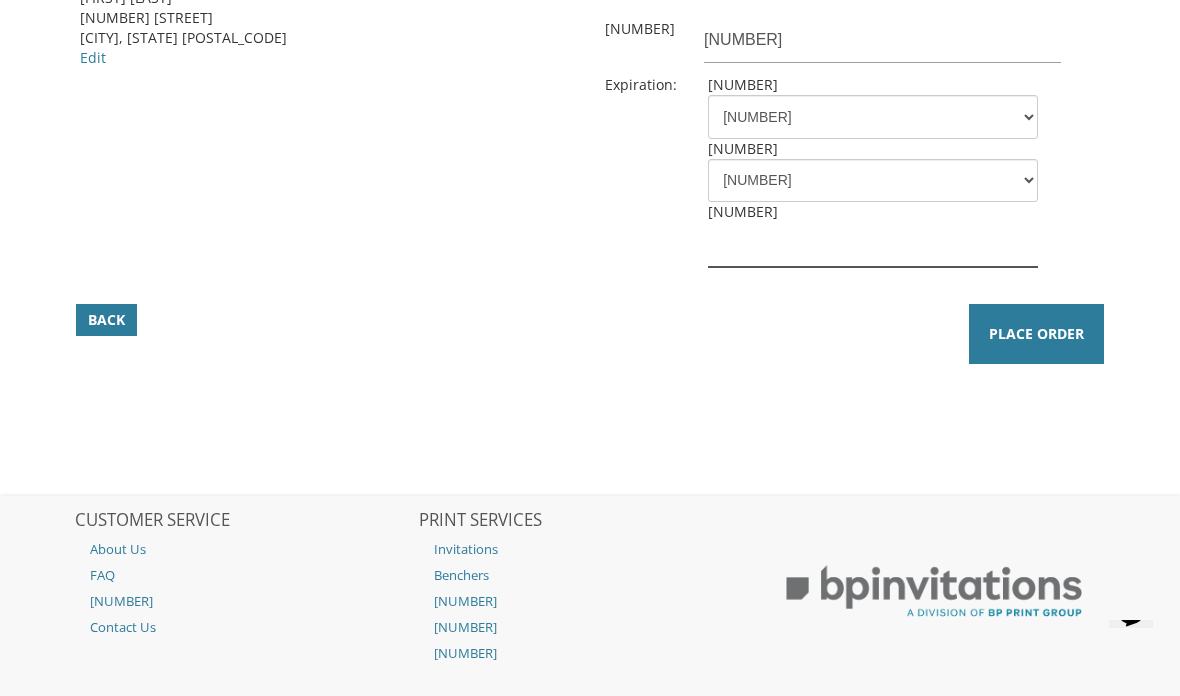 click at bounding box center (873, 244) 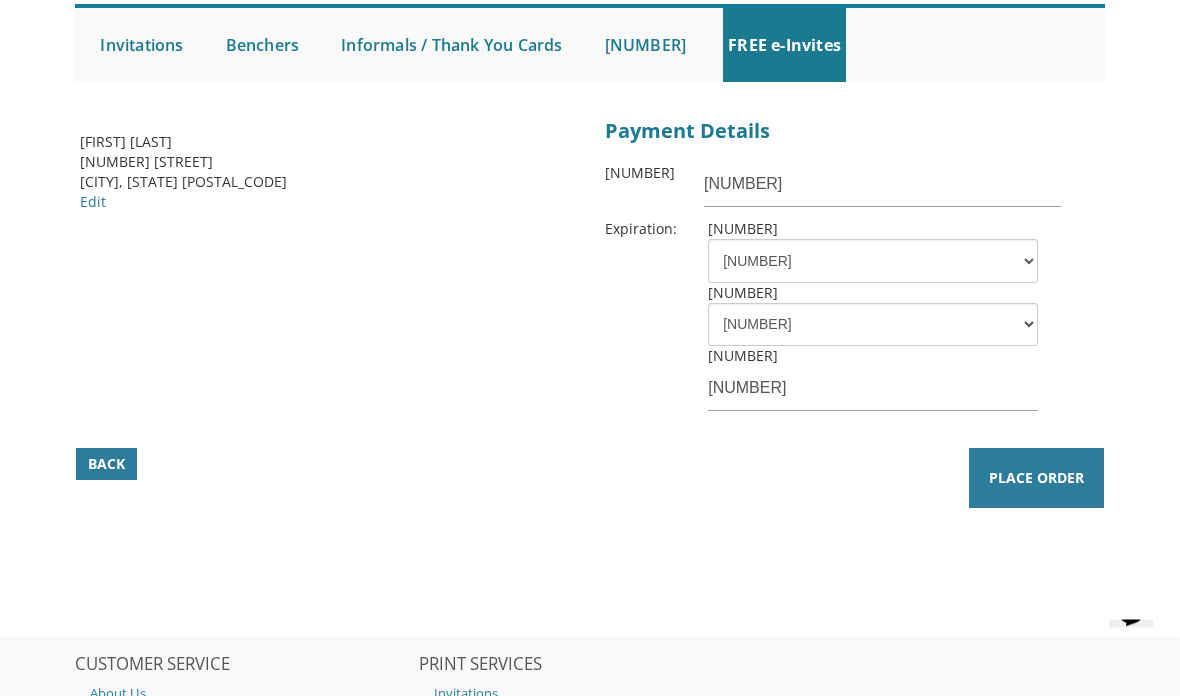 scroll, scrollTop: 118, scrollLeft: 0, axis: vertical 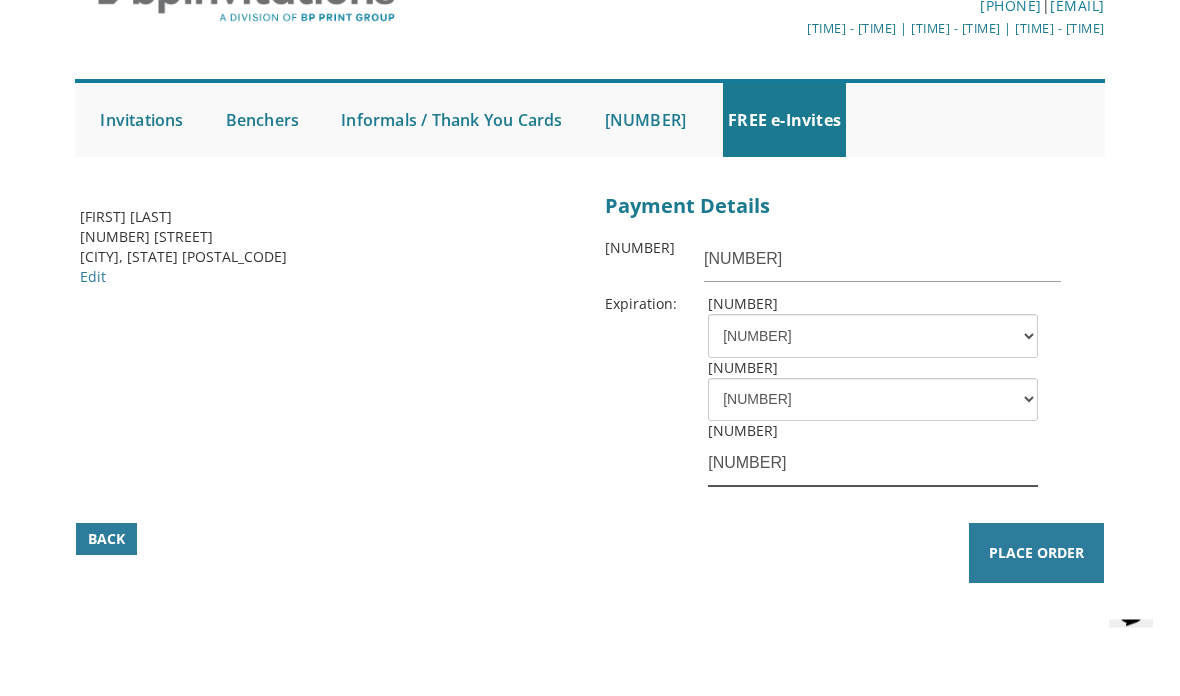 type on "586" 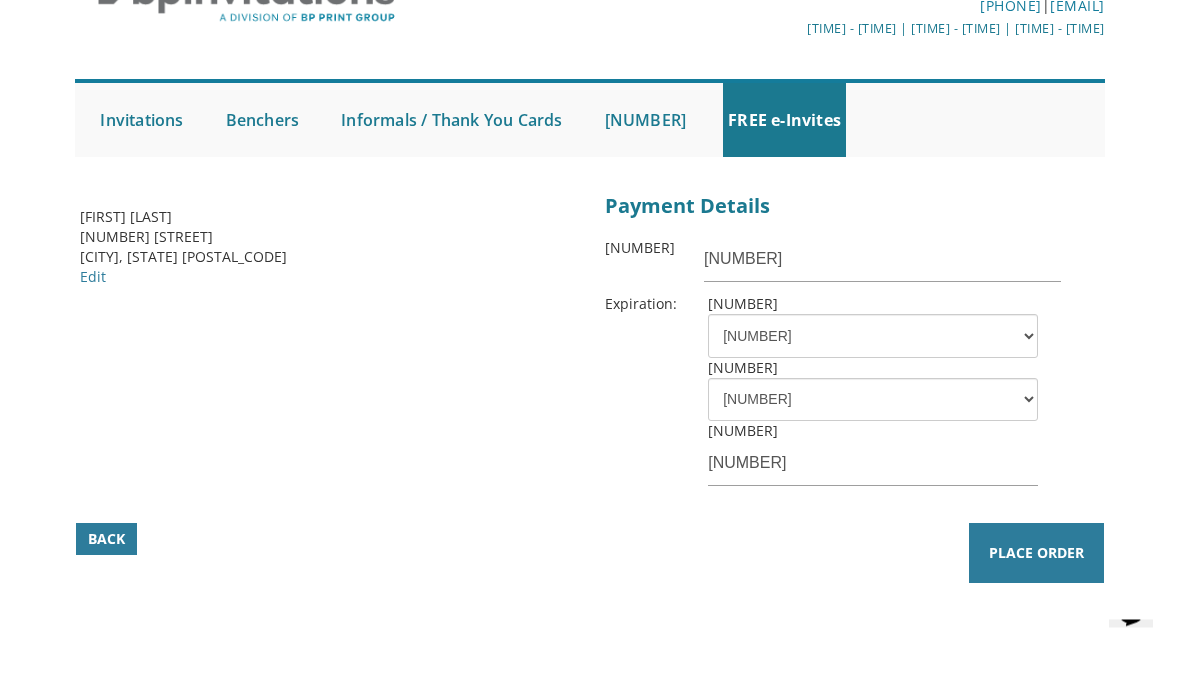 click on "Place Order" at bounding box center [1036, 554] 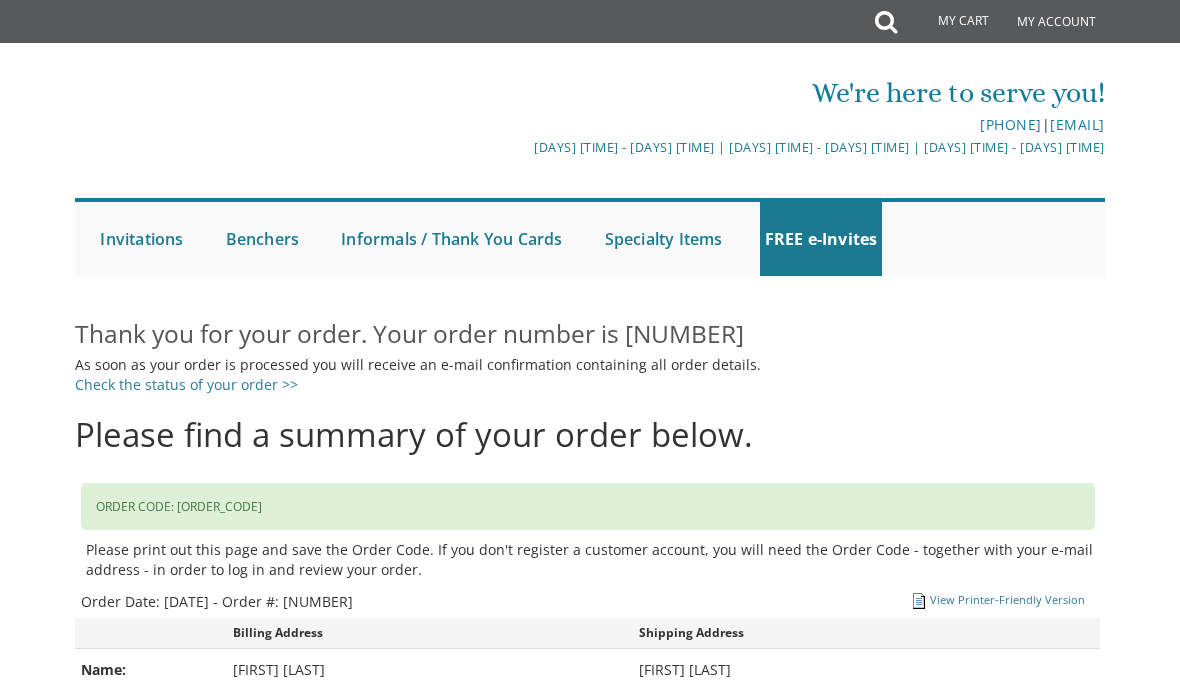 scroll, scrollTop: 0, scrollLeft: 0, axis: both 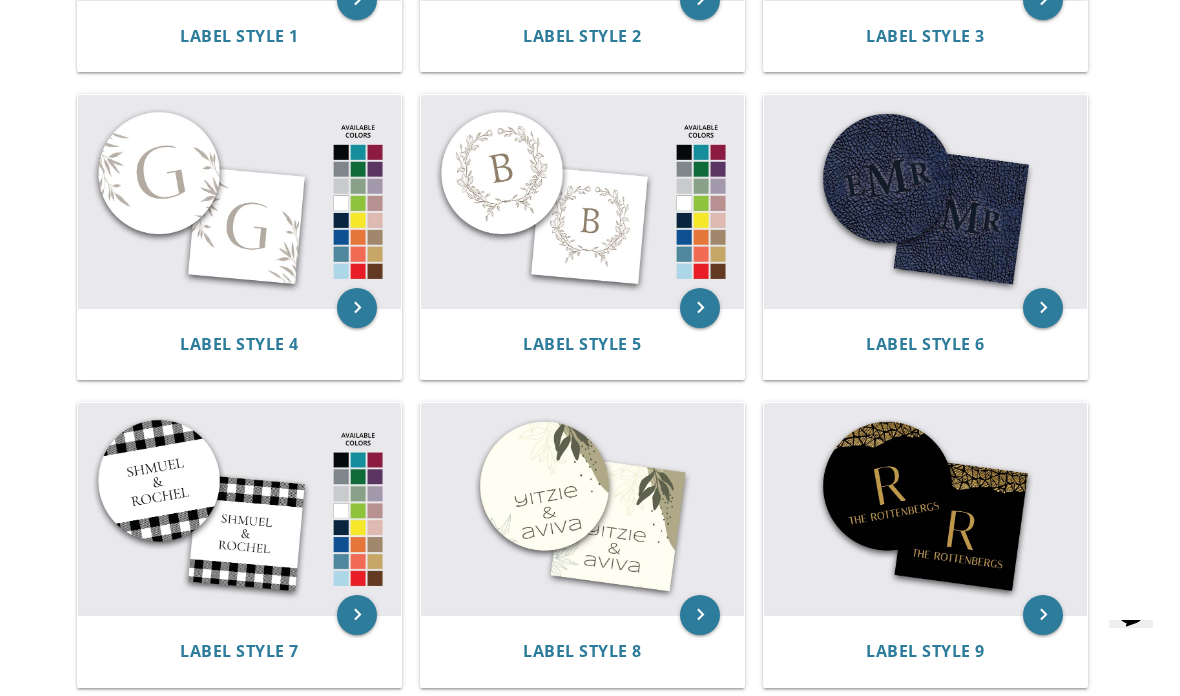 click at bounding box center (925, 201) 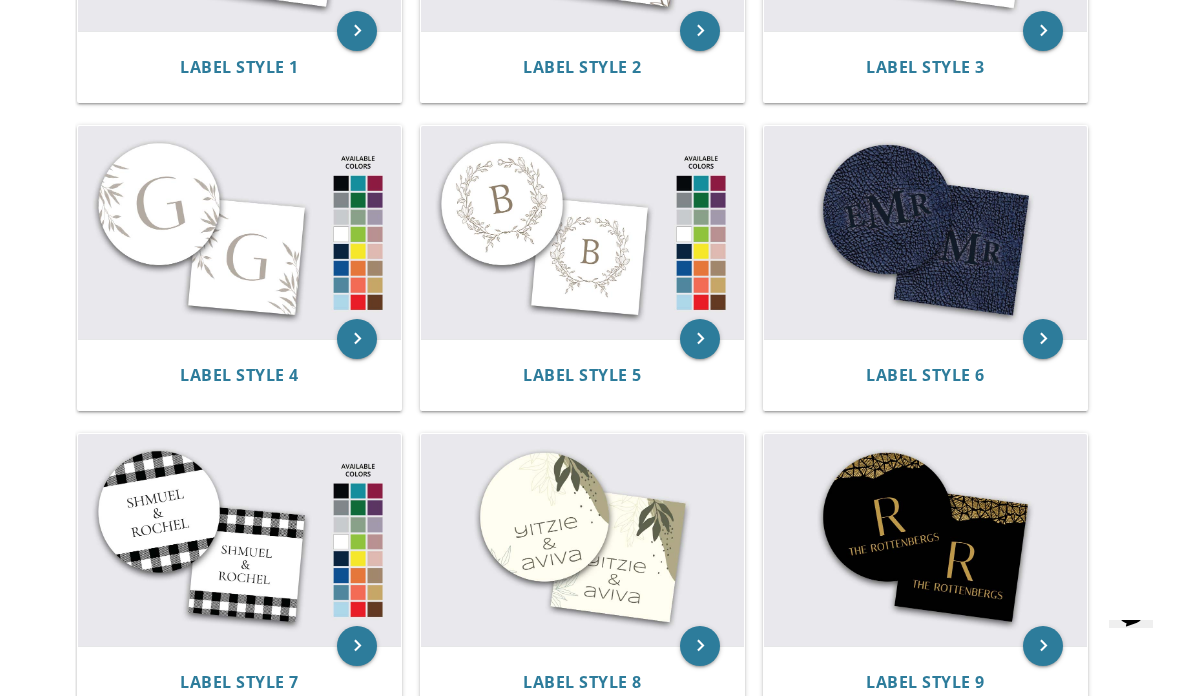 scroll, scrollTop: 782, scrollLeft: 0, axis: vertical 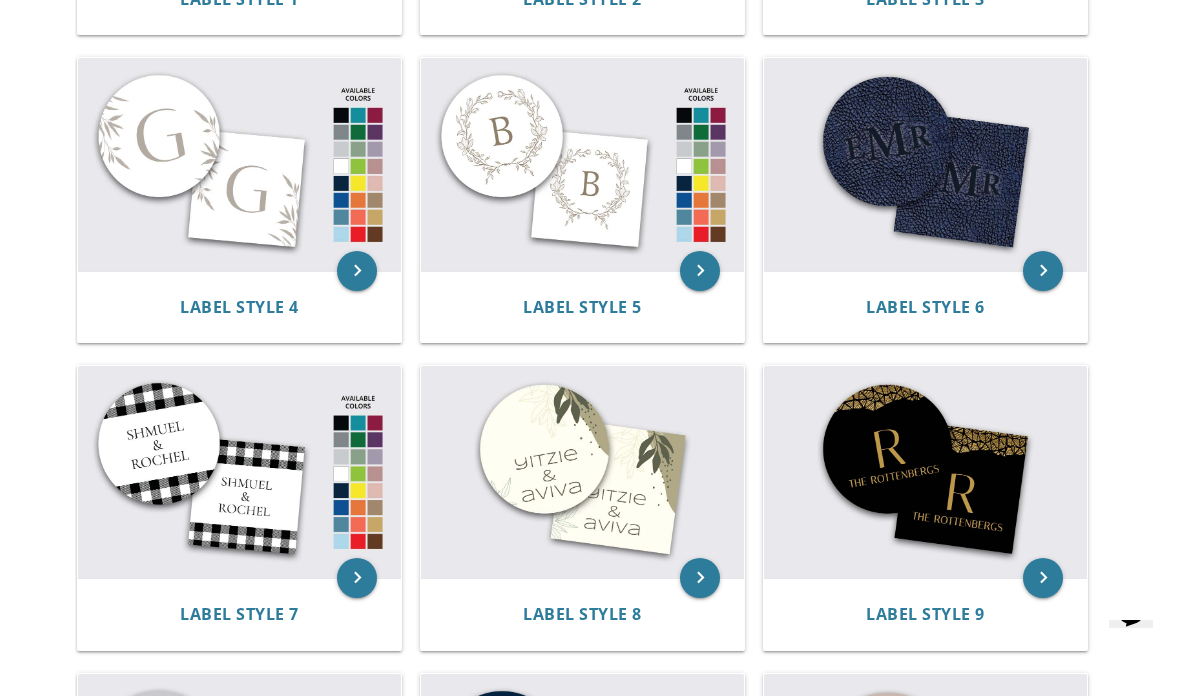 click at bounding box center [925, 472] 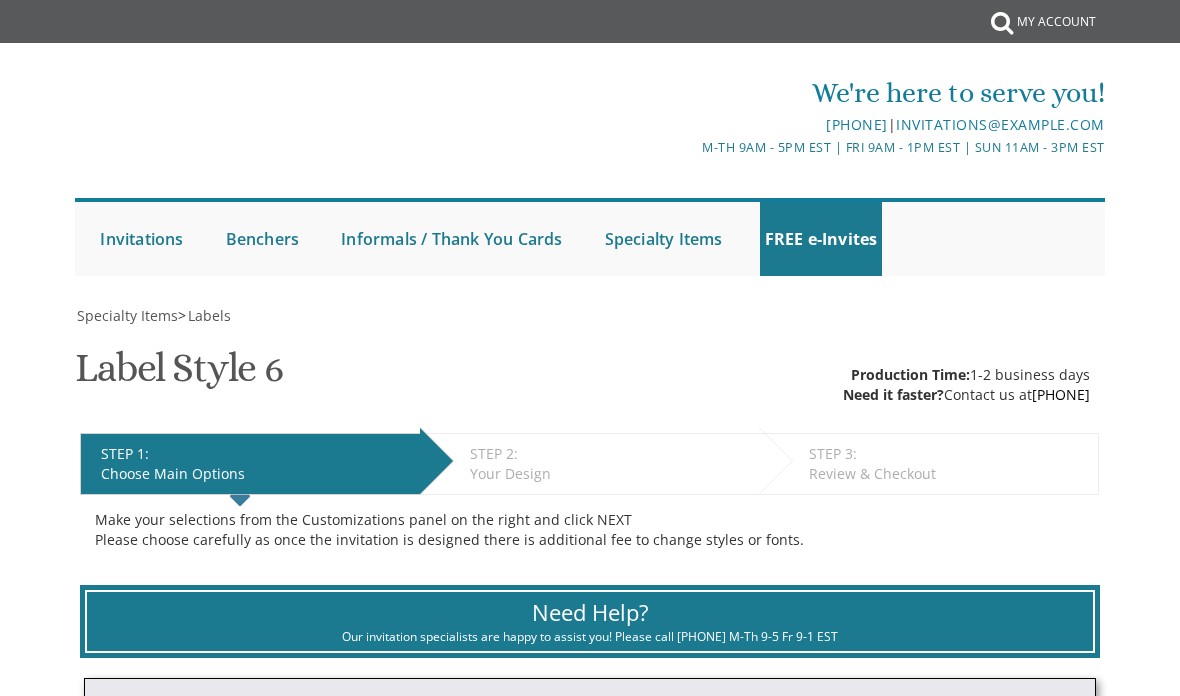 scroll, scrollTop: 657, scrollLeft: 0, axis: vertical 